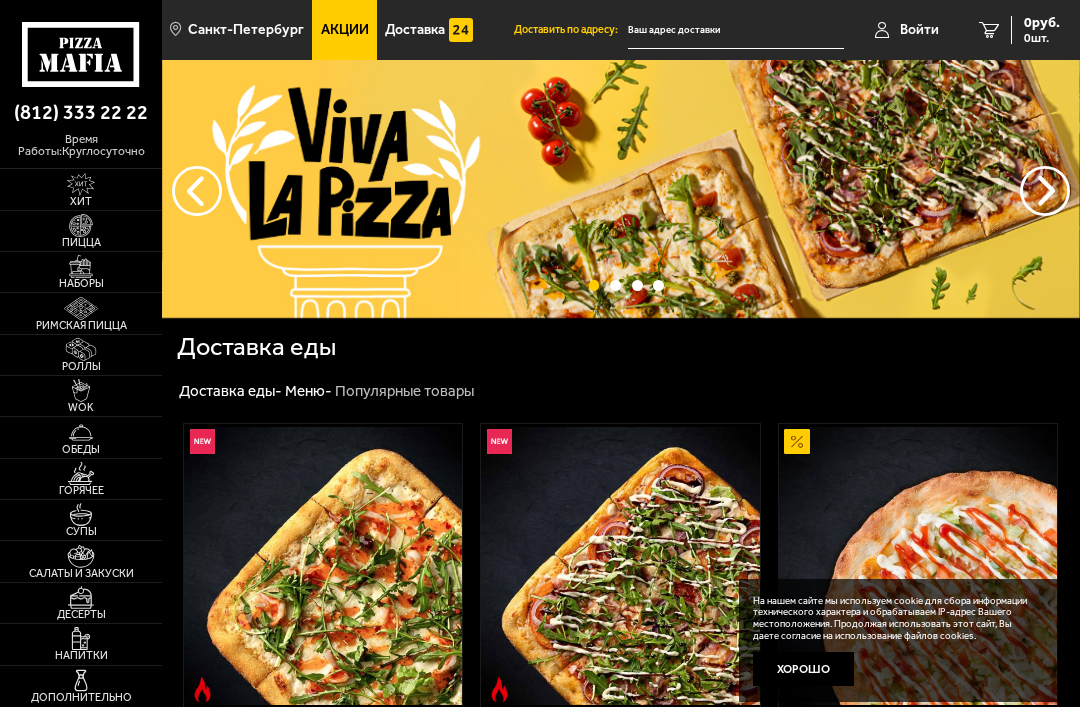 scroll, scrollTop: 0, scrollLeft: 0, axis: both 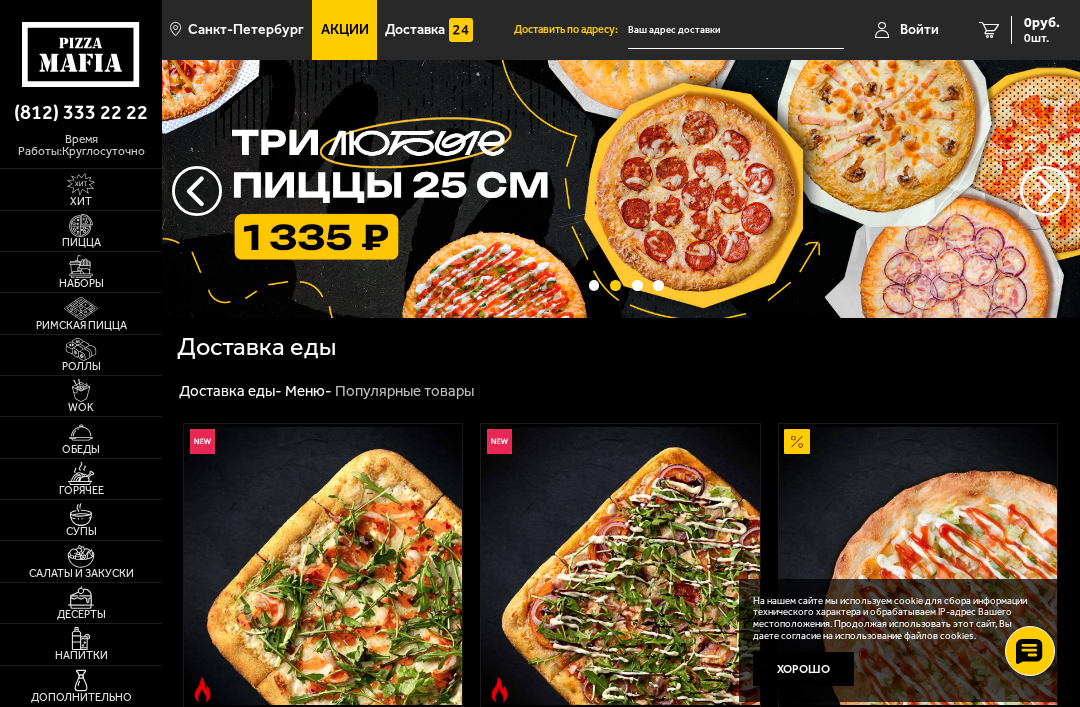 click on "Войти" at bounding box center (919, 30) 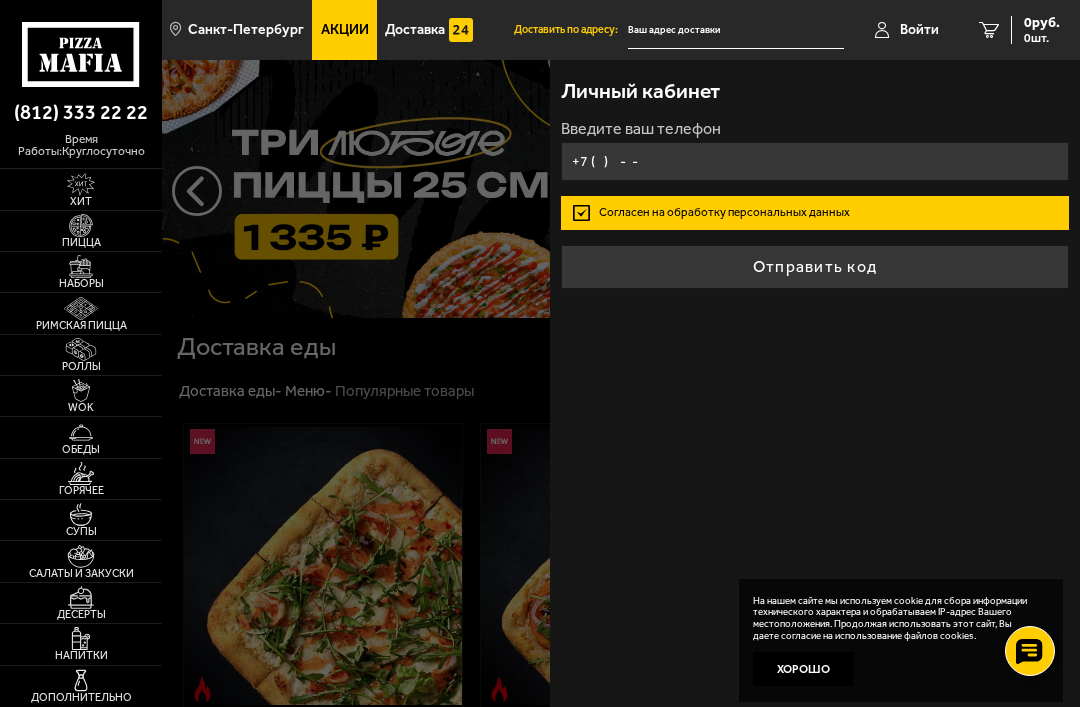 click on "+7 (   )    -  -" at bounding box center (815, 161) 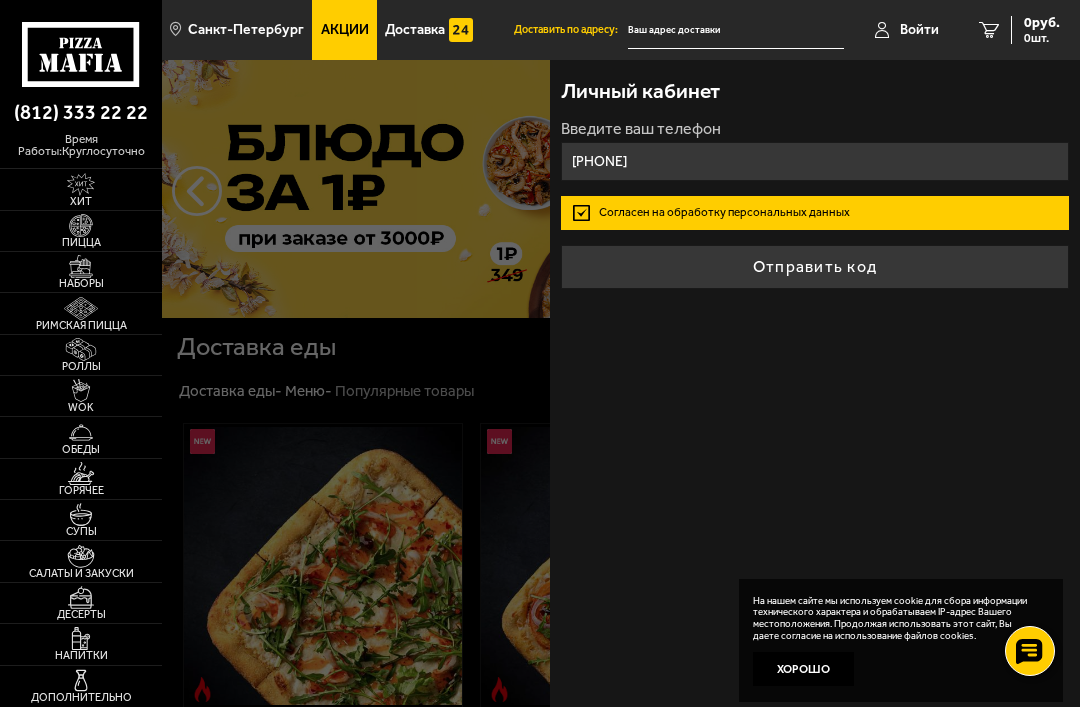 type on "[PHONE]" 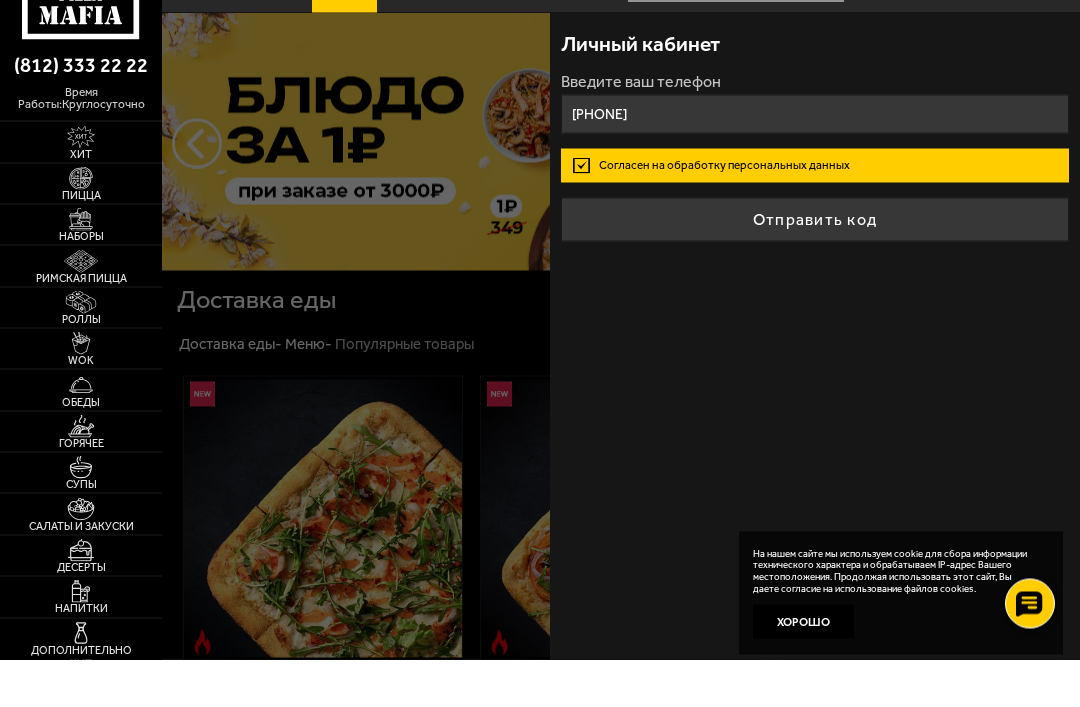 click on "Отправить код" at bounding box center (815, 267) 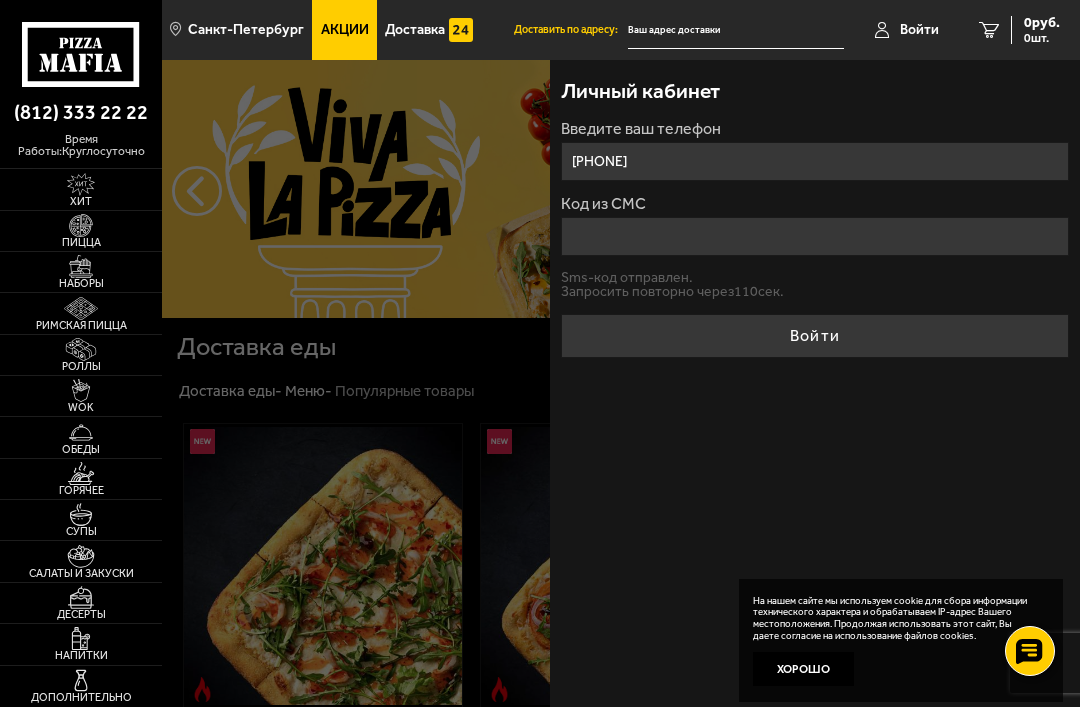 click on "Код из СМС" at bounding box center (815, 236) 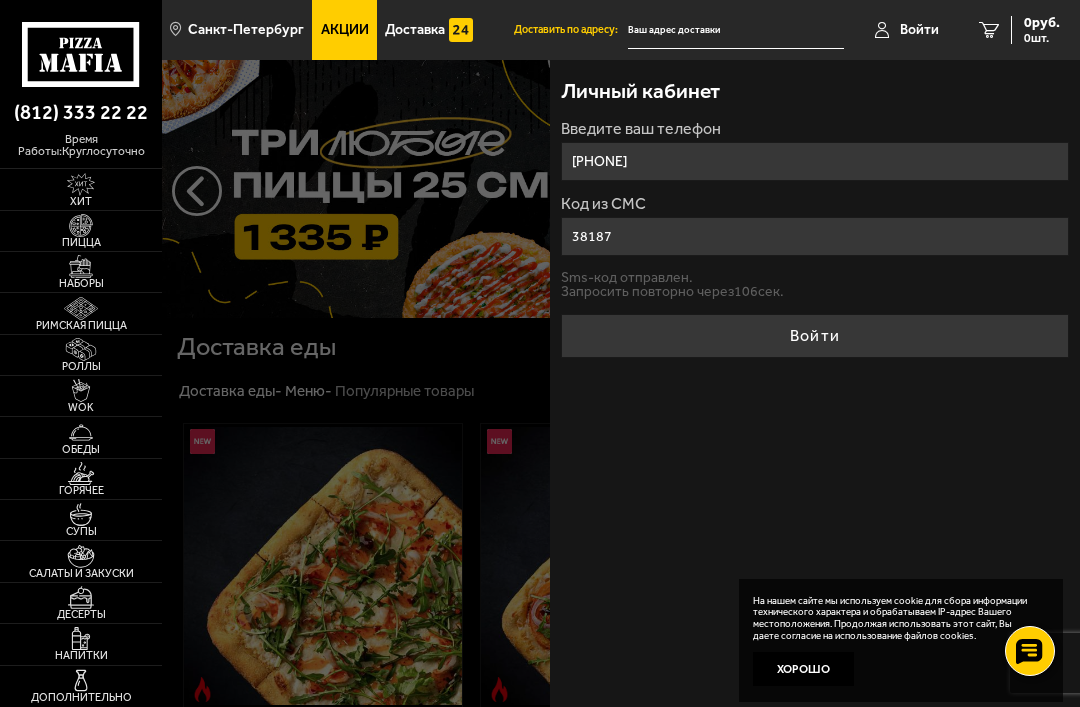 type on "381872" 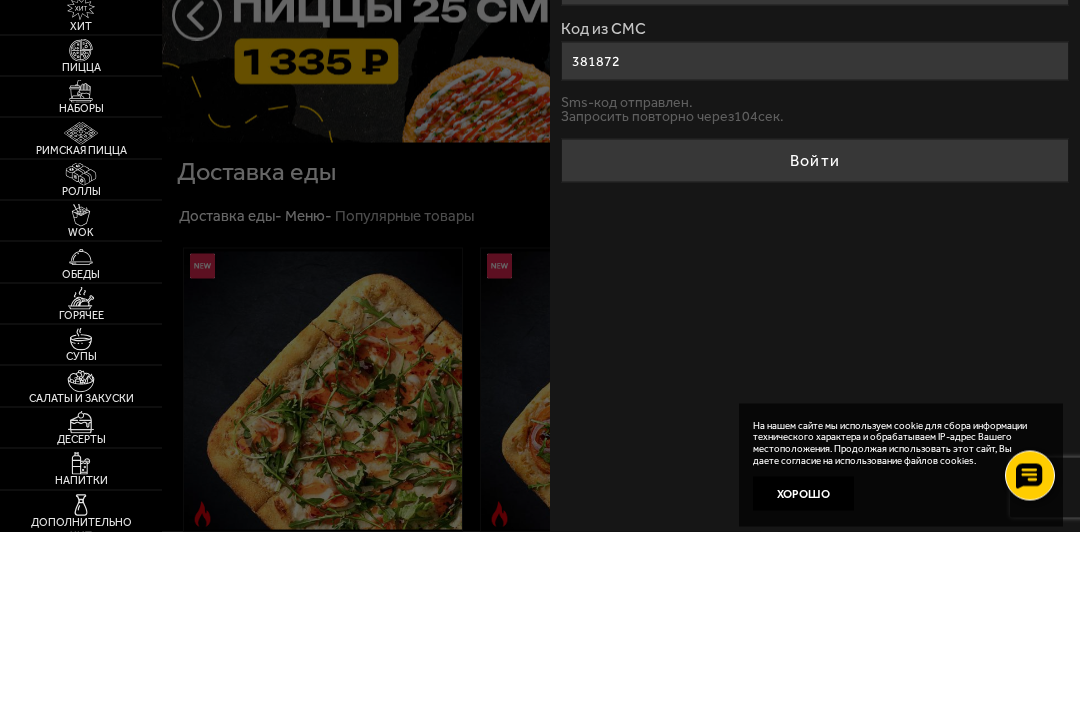 click on "Войти" at bounding box center (815, 336) 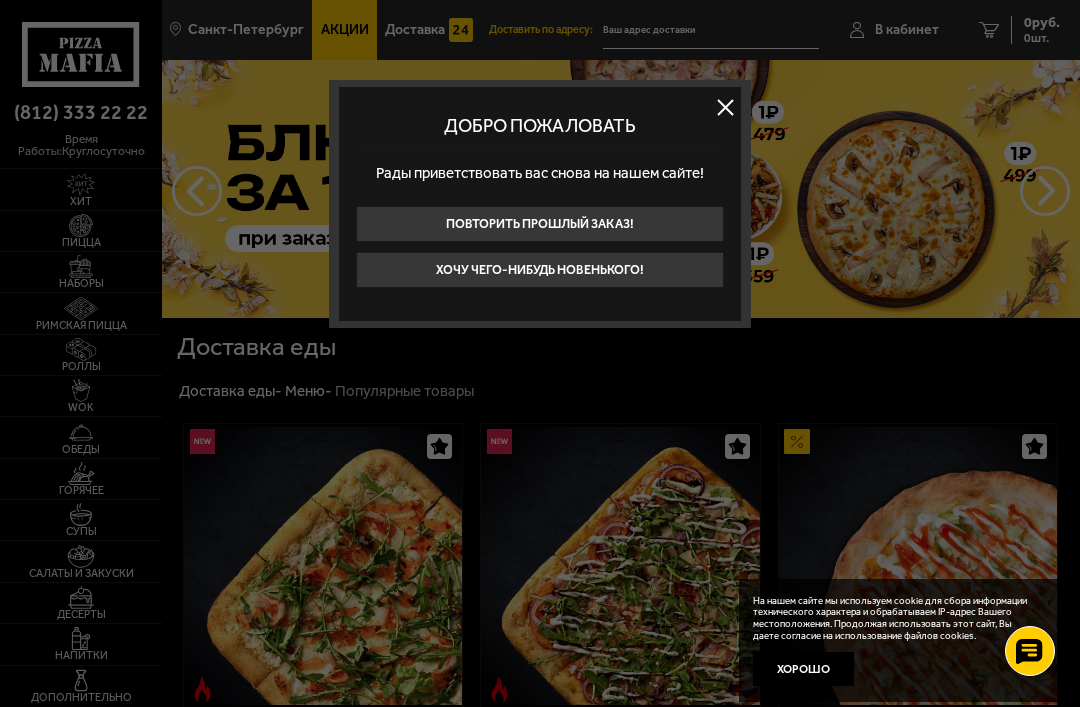 click at bounding box center [726, 107] 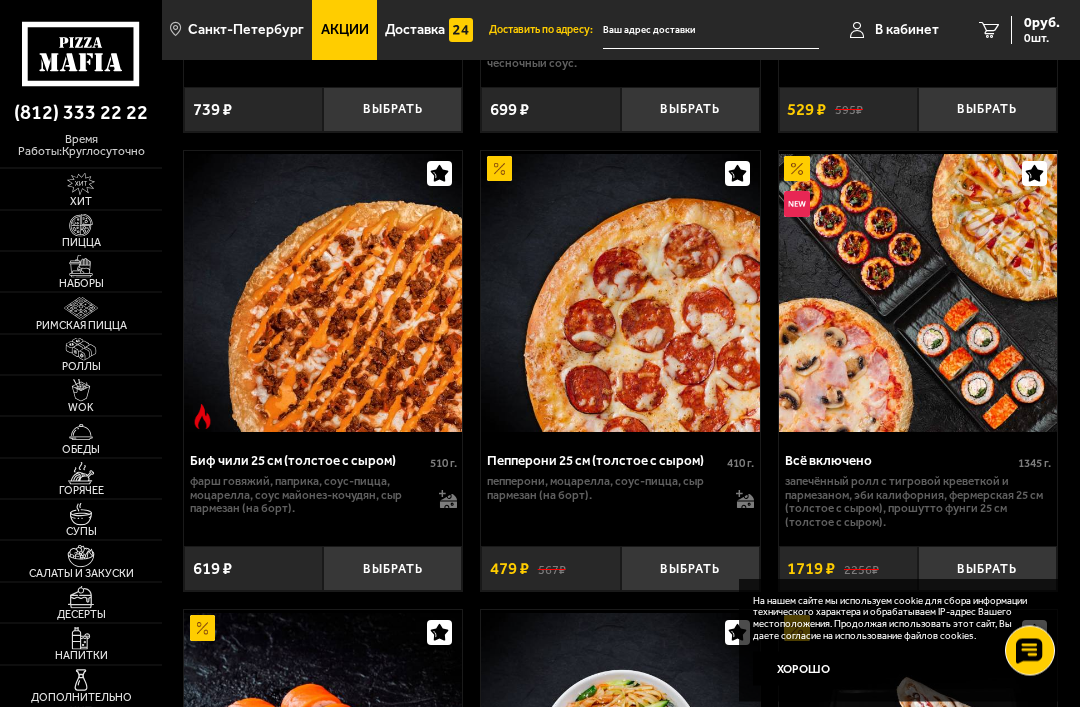 scroll, scrollTop: 746, scrollLeft: 0, axis: vertical 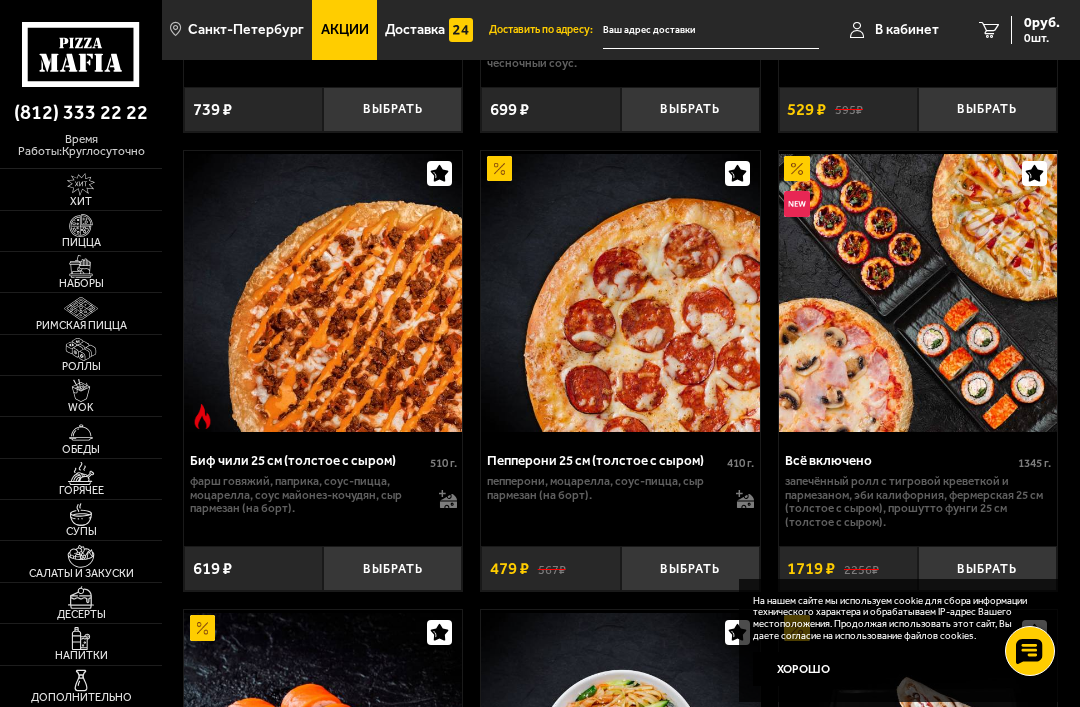 click at bounding box center [80, 266] 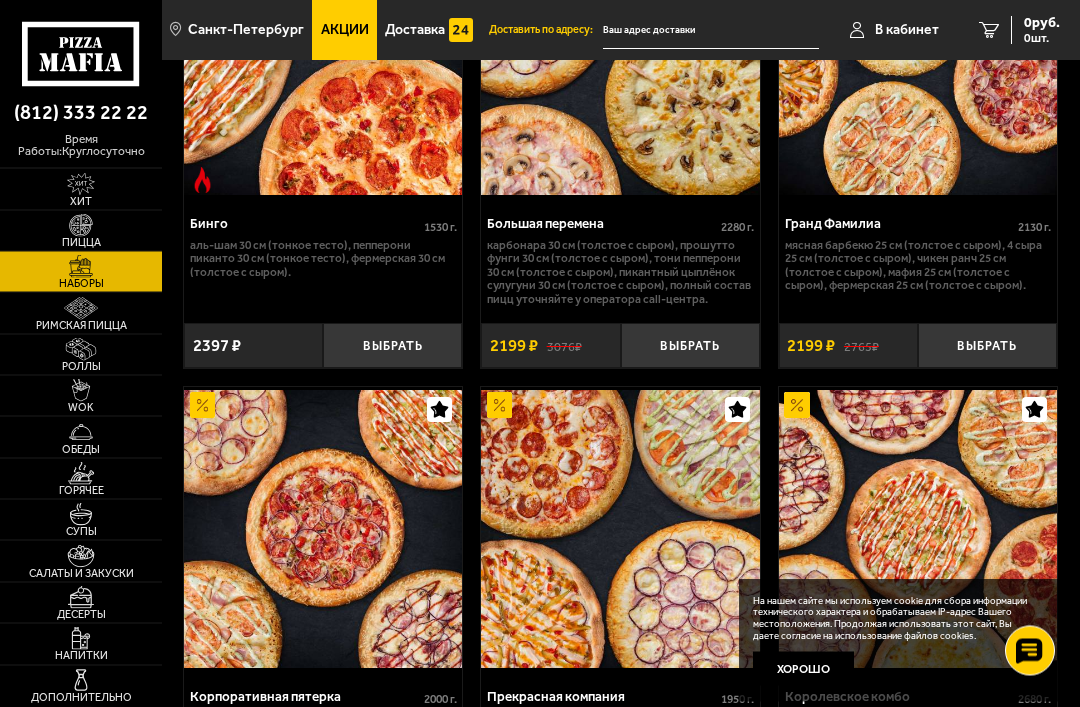 scroll, scrollTop: 3874, scrollLeft: 0, axis: vertical 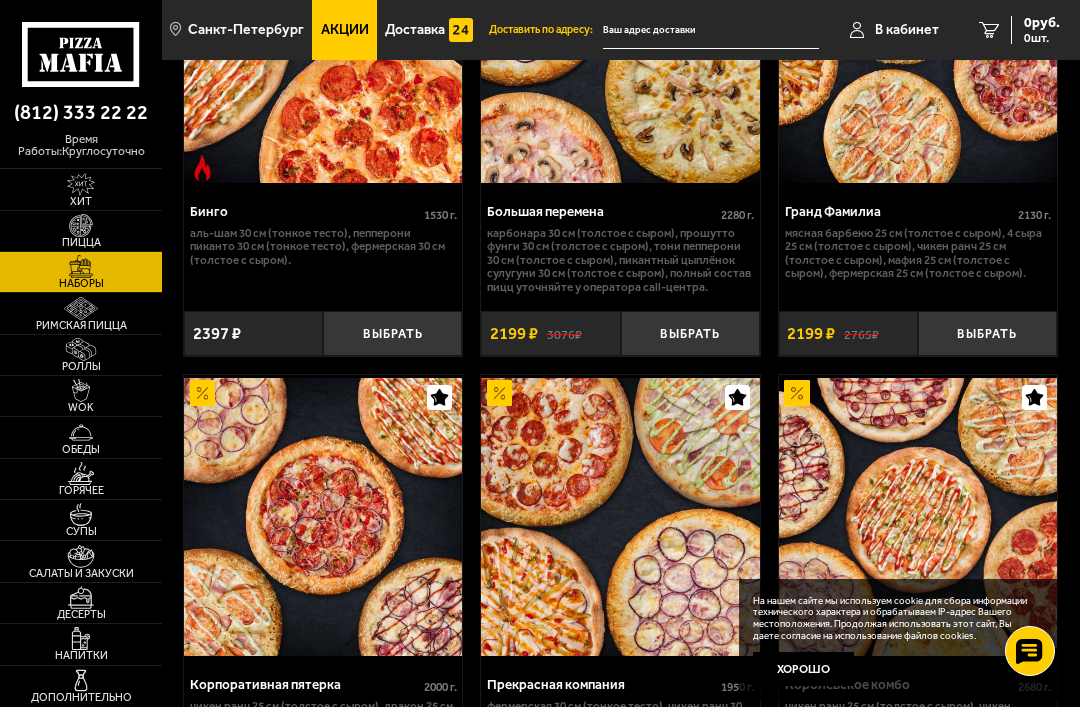 click on "Хорошо" at bounding box center (803, 669) 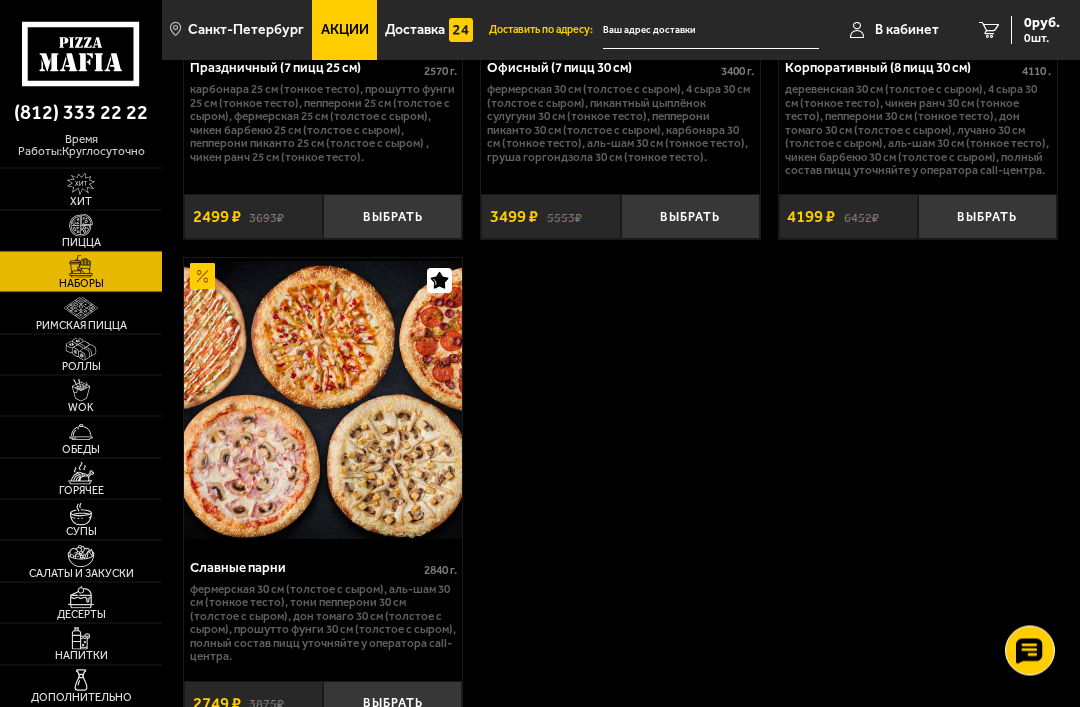 scroll, scrollTop: 5083, scrollLeft: 0, axis: vertical 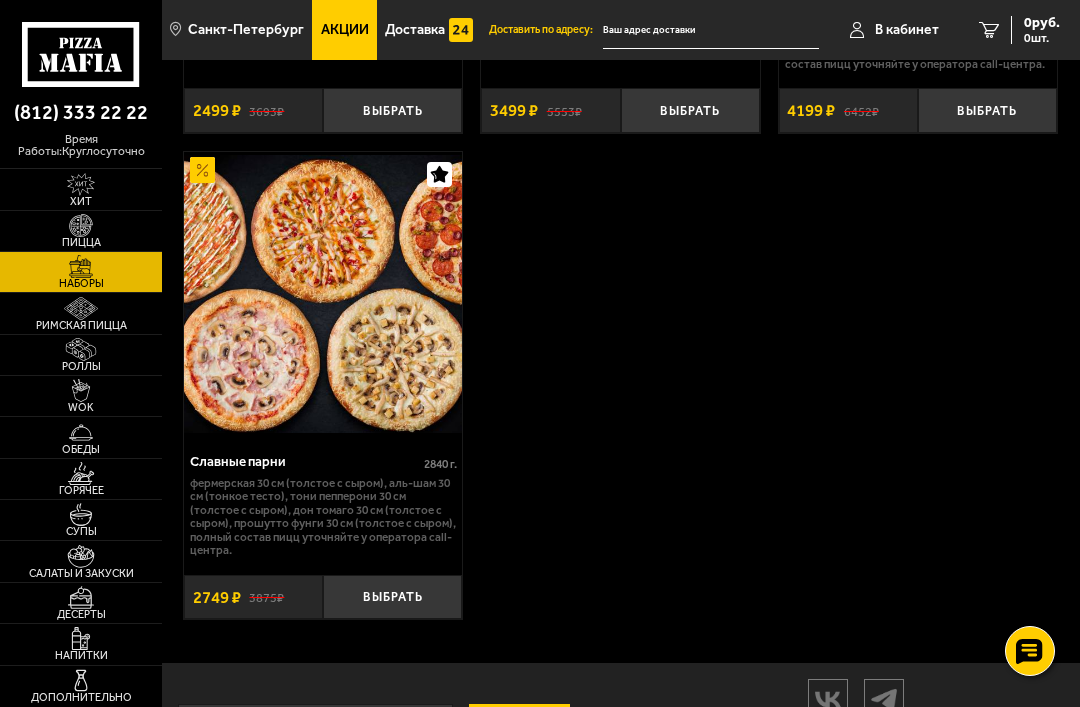 click at bounding box center (80, 225) 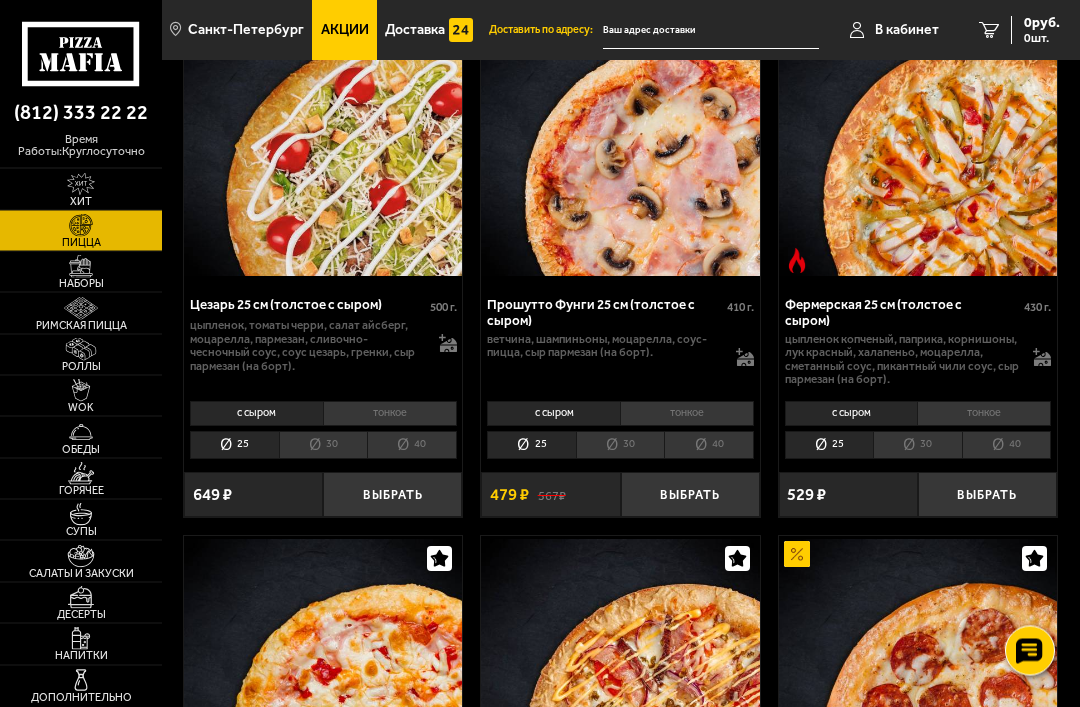 scroll, scrollTop: 1841, scrollLeft: 0, axis: vertical 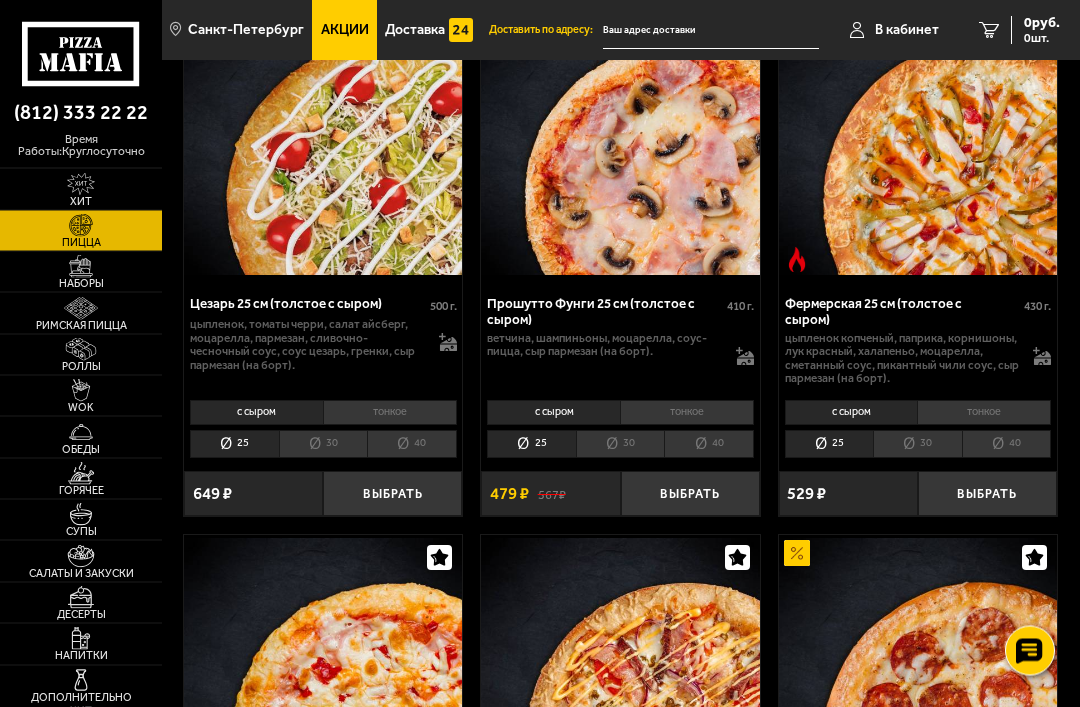 click on "30" at bounding box center (620, 445) 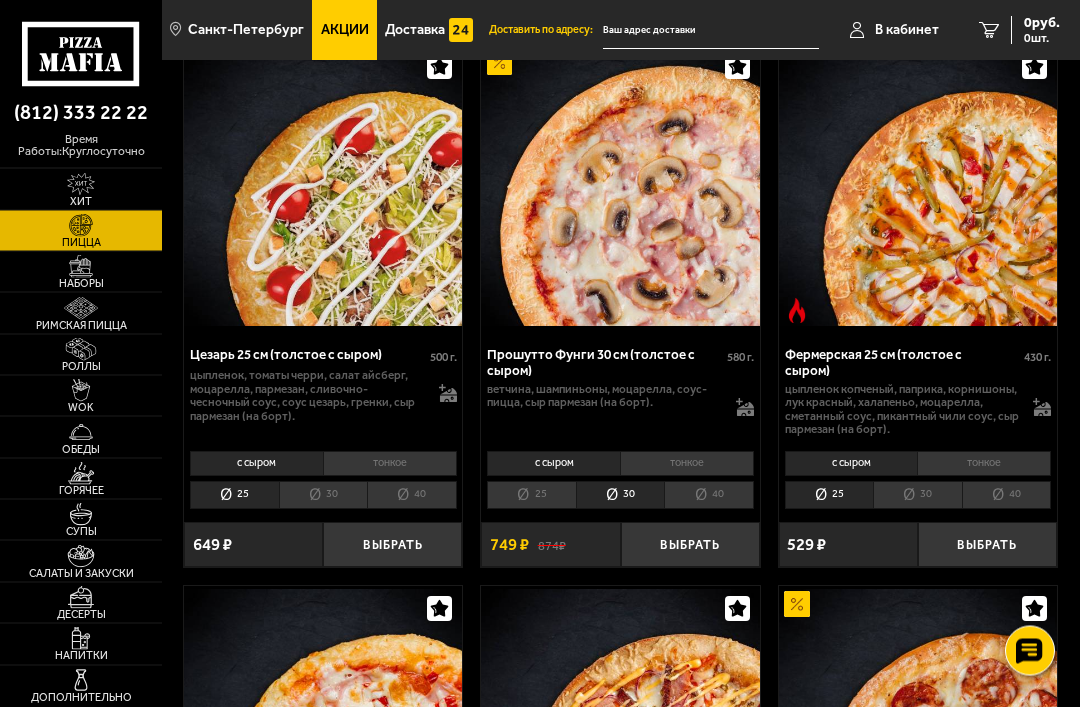 scroll, scrollTop: 1791, scrollLeft: 0, axis: vertical 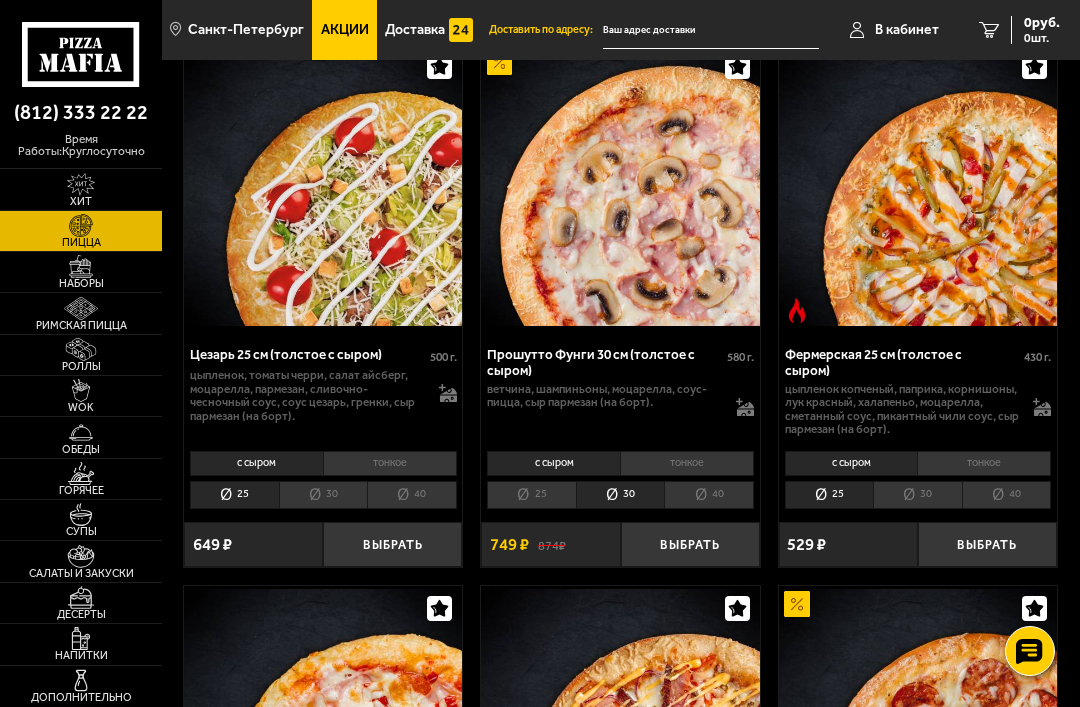 click at bounding box center (80, 266) 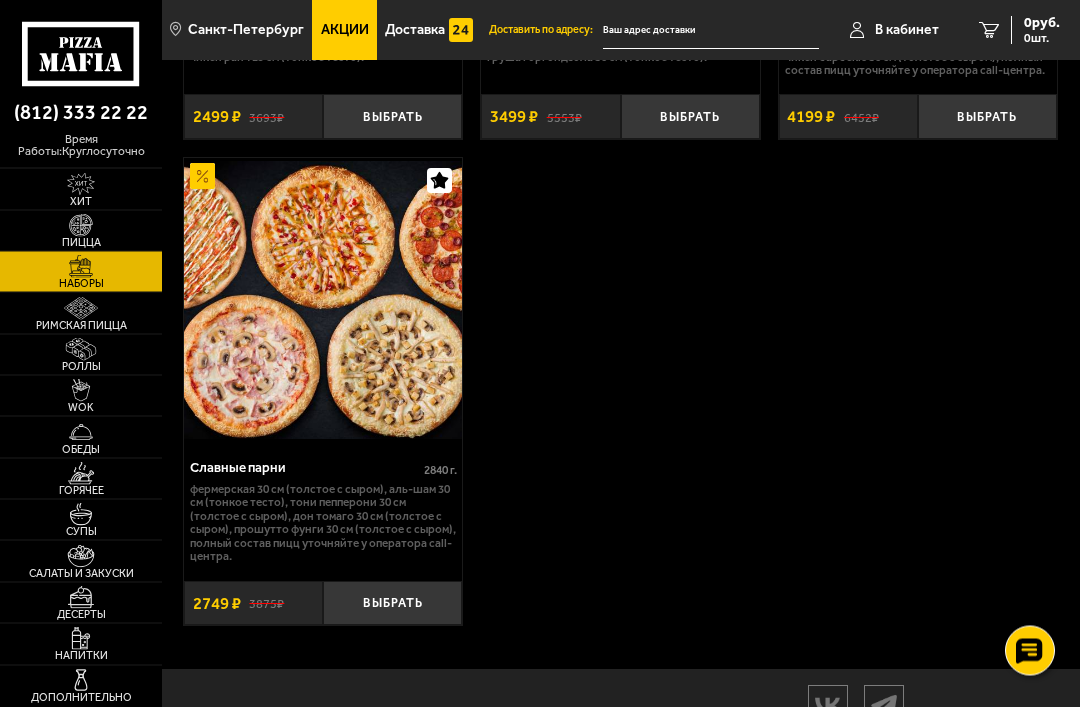 scroll, scrollTop: 5083, scrollLeft: 0, axis: vertical 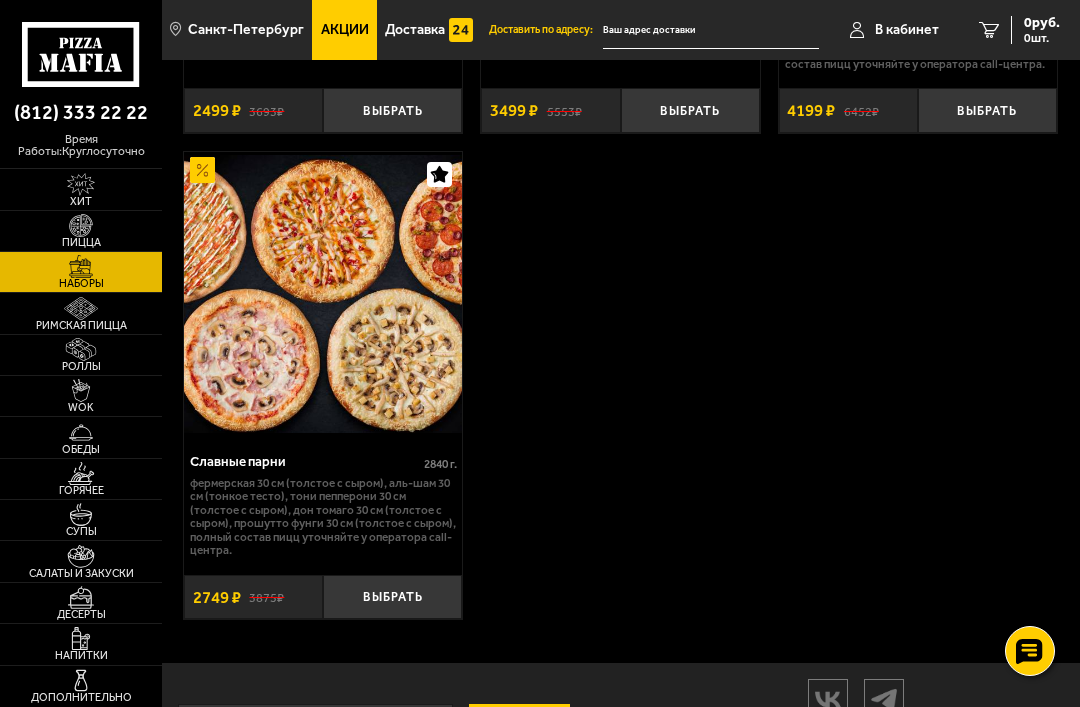 click at bounding box center [80, 225] 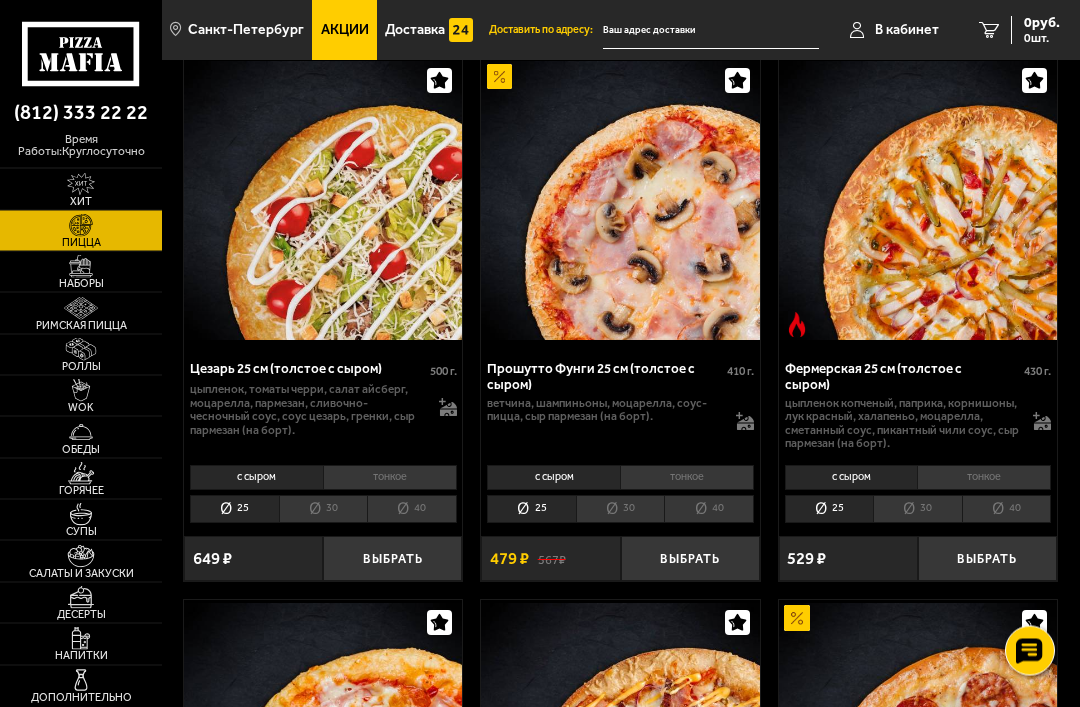 scroll, scrollTop: 1724, scrollLeft: 0, axis: vertical 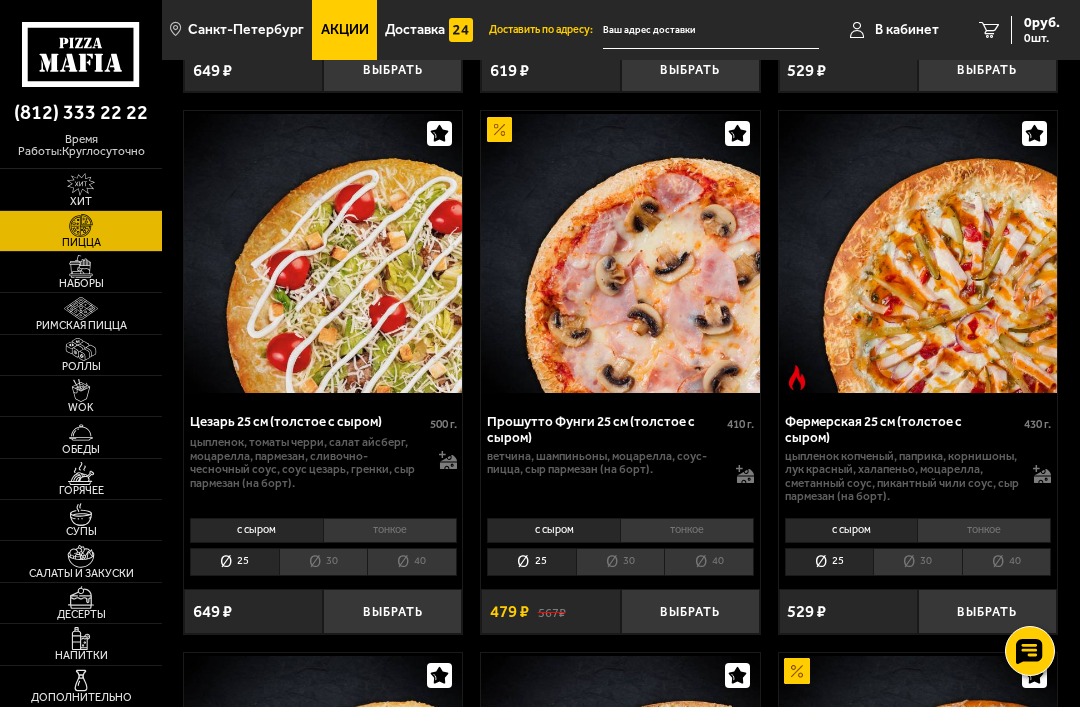 click at bounding box center (80, 266) 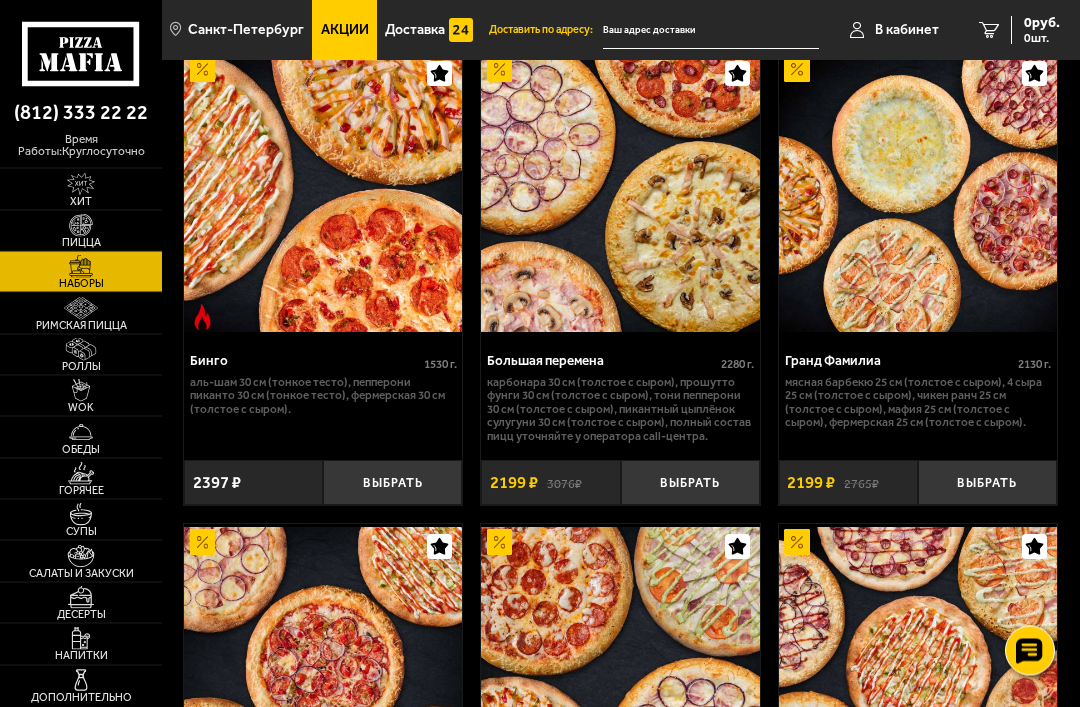 scroll, scrollTop: 3725, scrollLeft: 0, axis: vertical 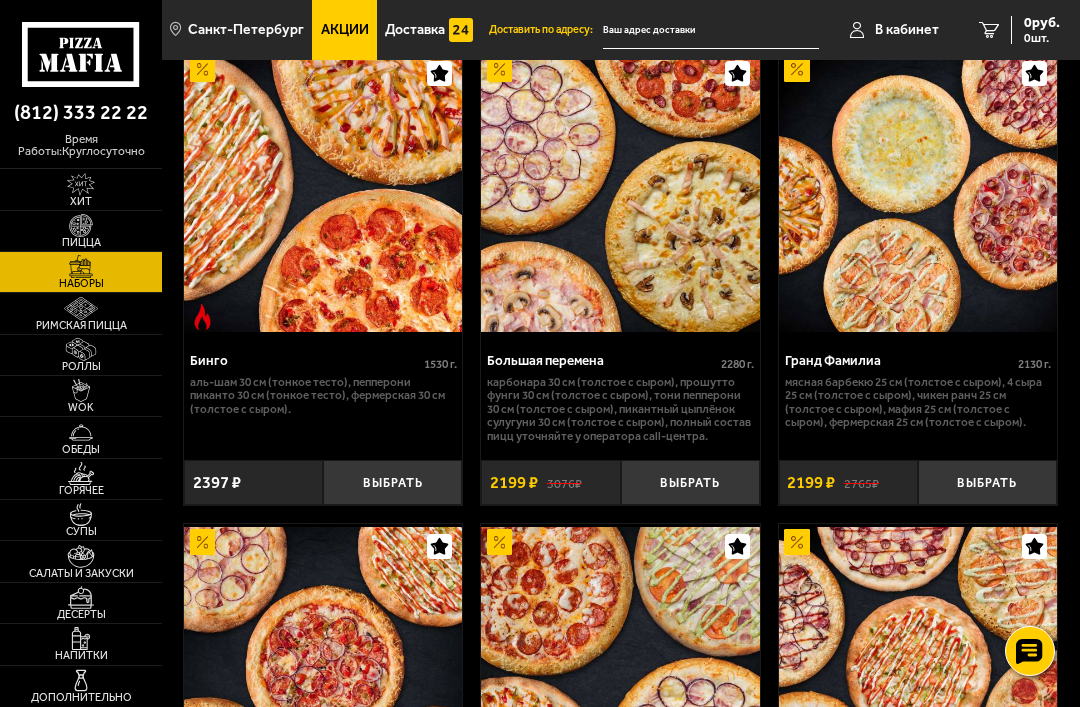 click at bounding box center [80, 225] 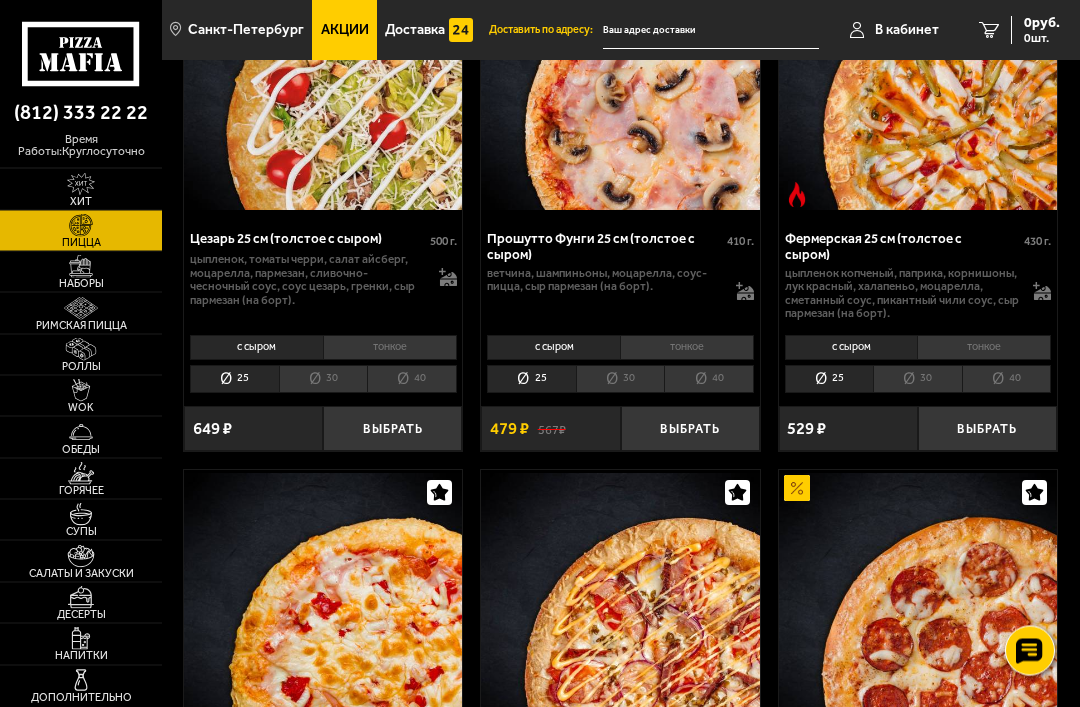 scroll, scrollTop: 1907, scrollLeft: 0, axis: vertical 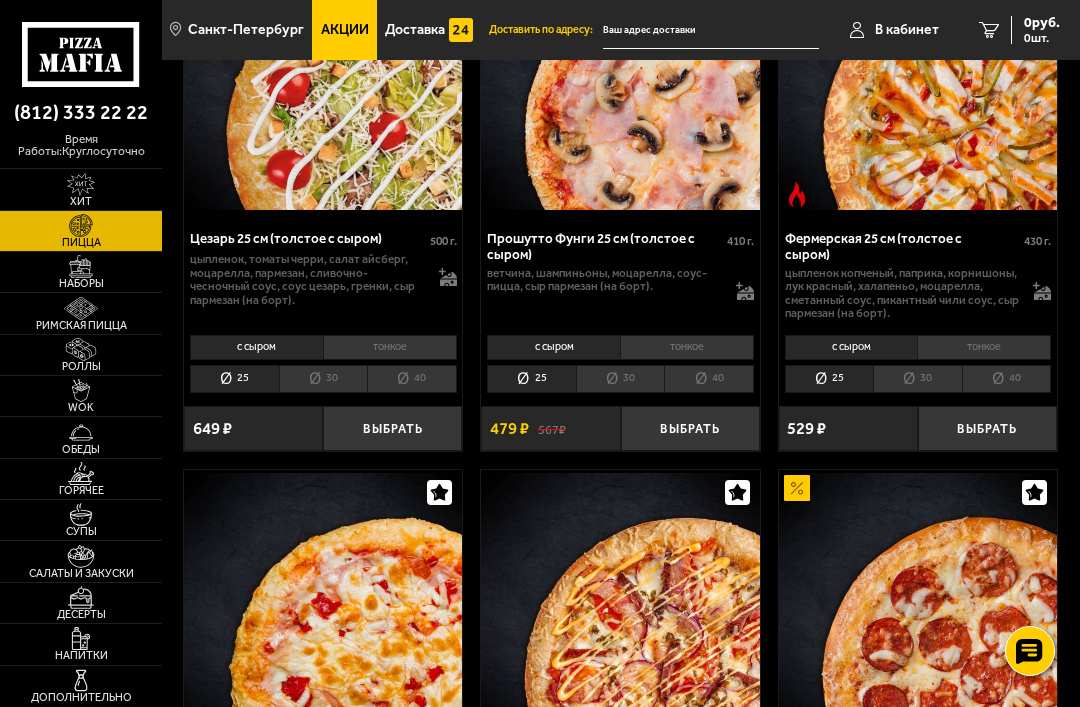 click on "30" at bounding box center (620, 379) 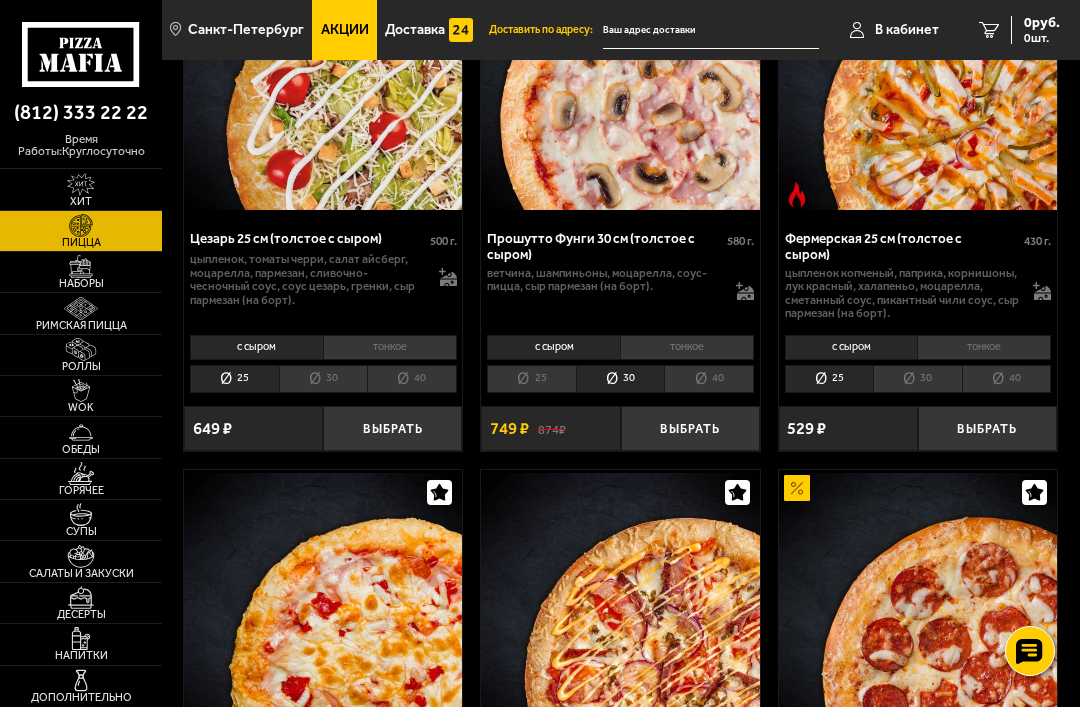 click on "Выбрать" at bounding box center [690, 428] 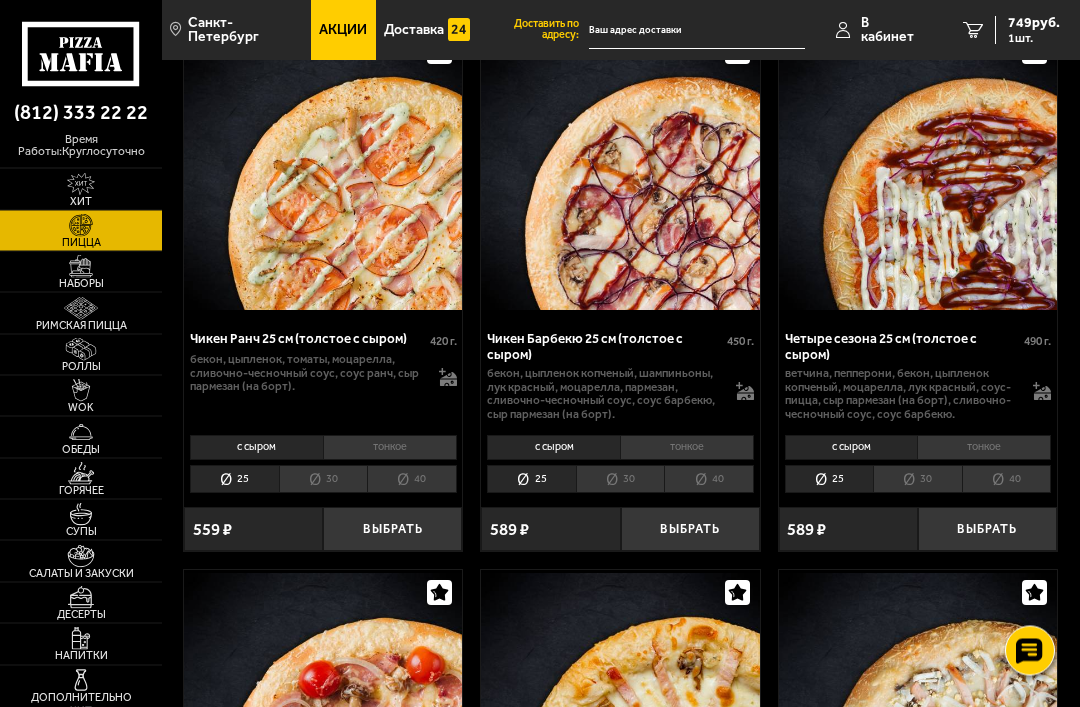 scroll, scrollTop: 3405, scrollLeft: 0, axis: vertical 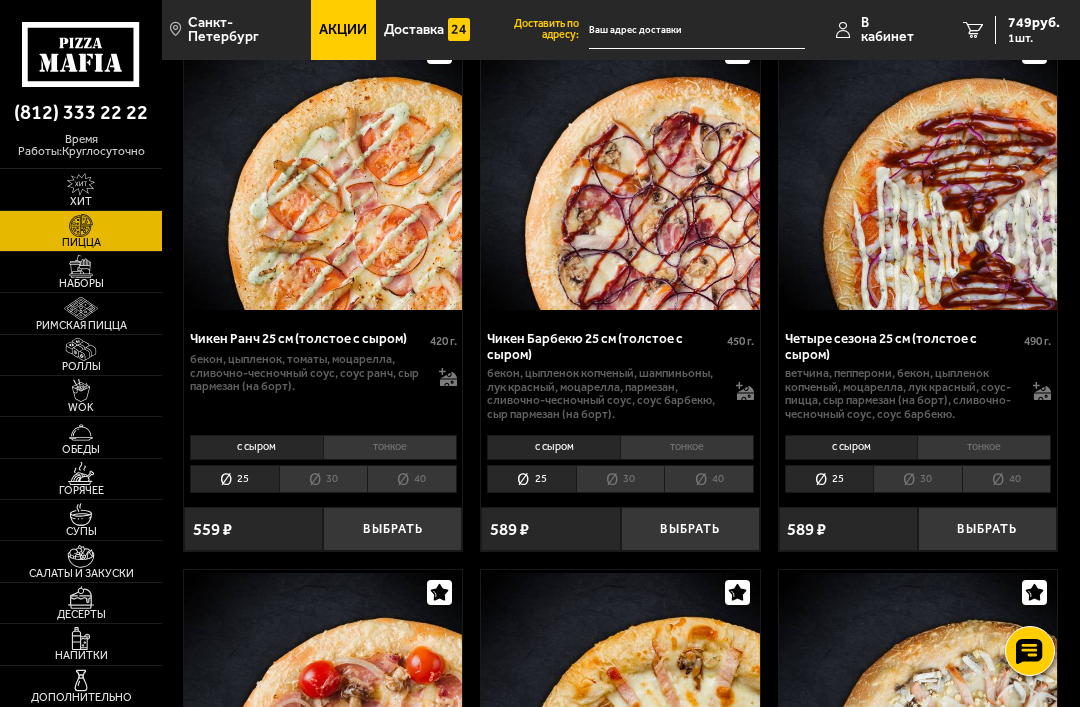 click on "30" at bounding box center [323, 479] 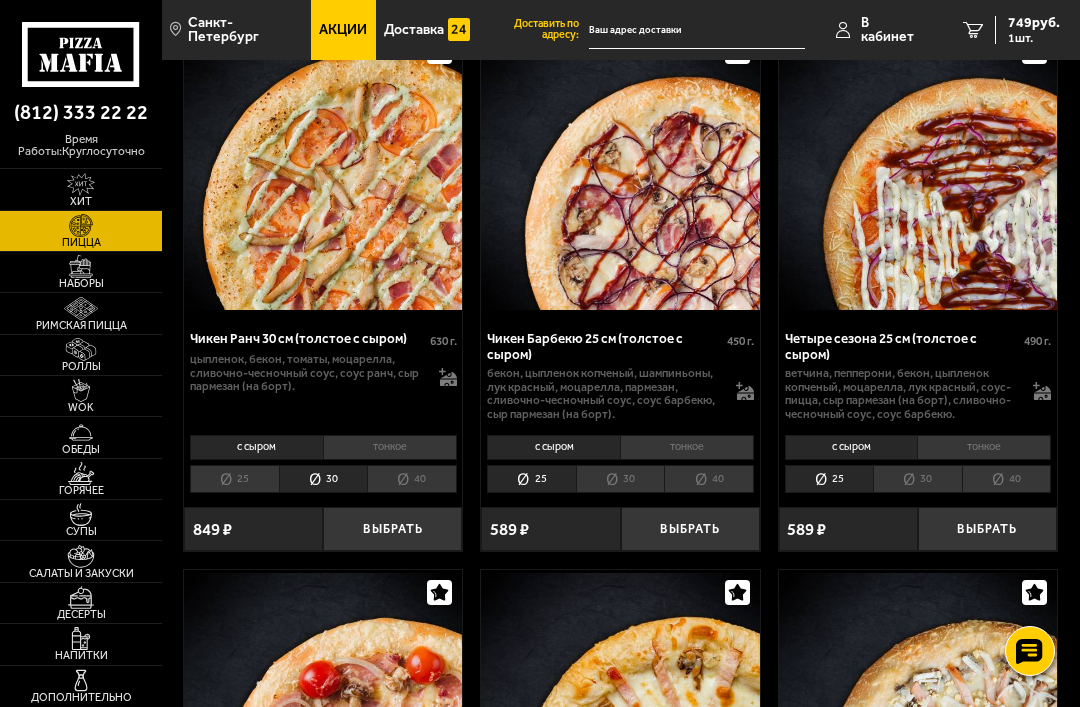 click on "Выбрать" at bounding box center (392, 529) 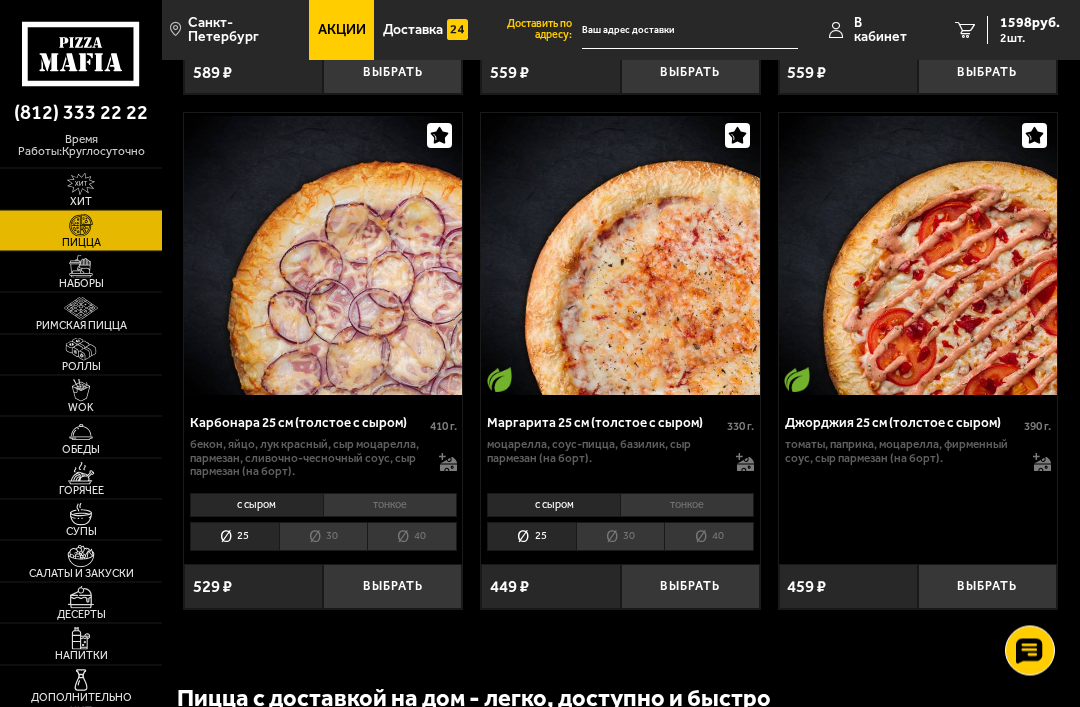 scroll, scrollTop: 4942, scrollLeft: 0, axis: vertical 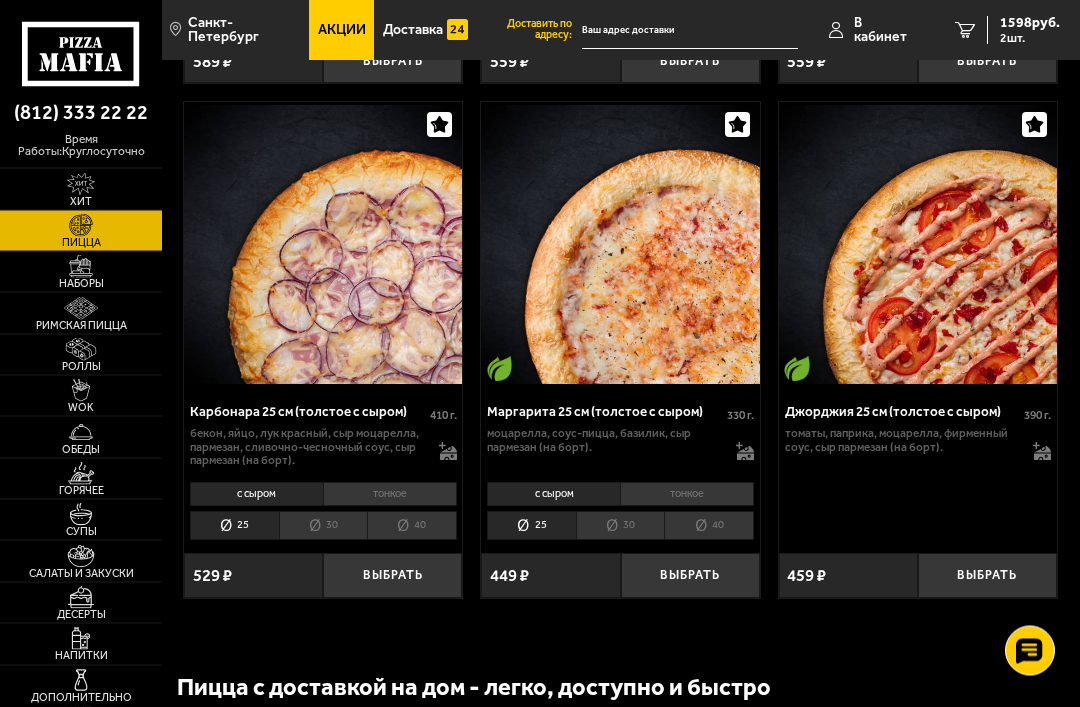 click on "30" at bounding box center [323, 526] 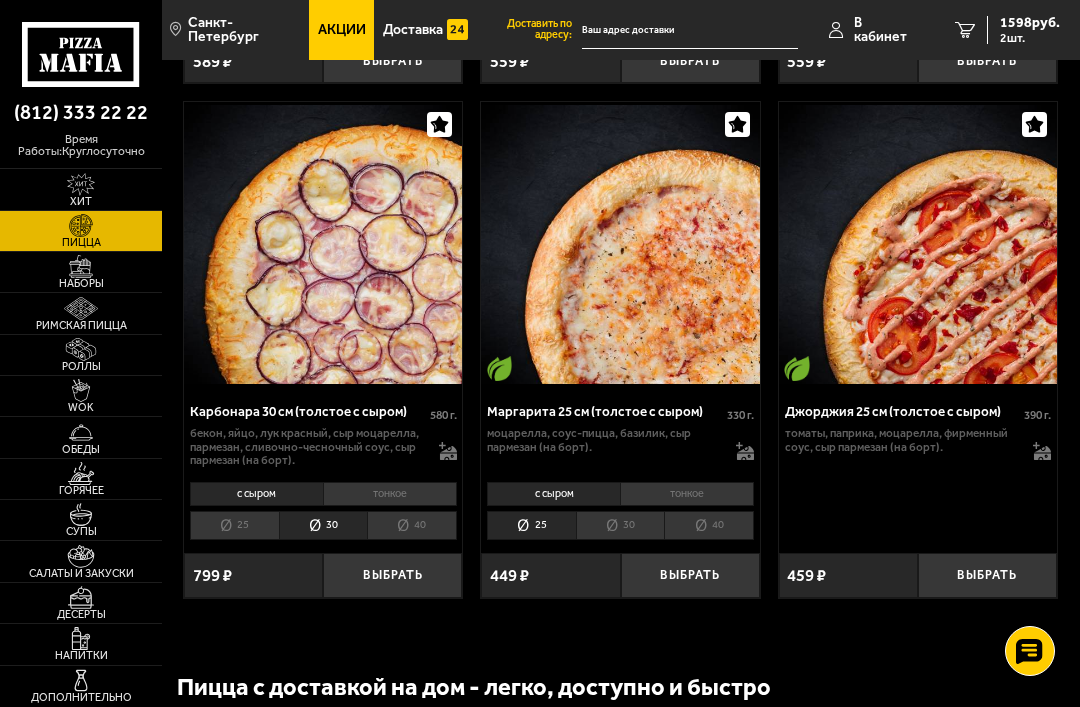 click on "Выбрать" at bounding box center [392, 575] 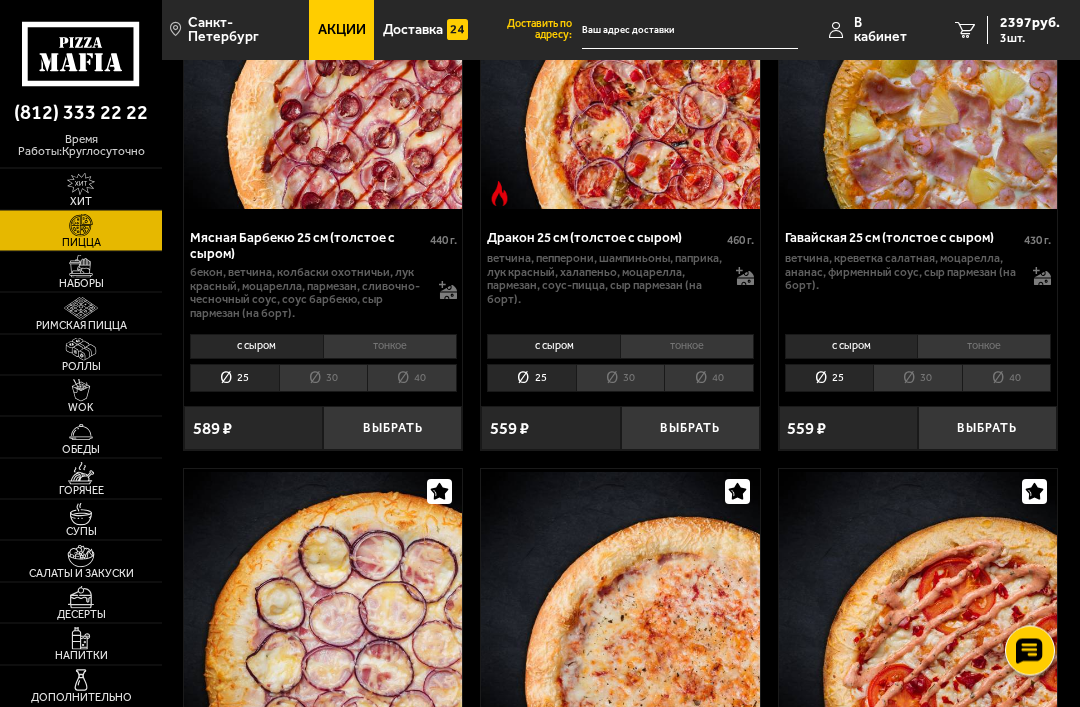 scroll, scrollTop: 4577, scrollLeft: 0, axis: vertical 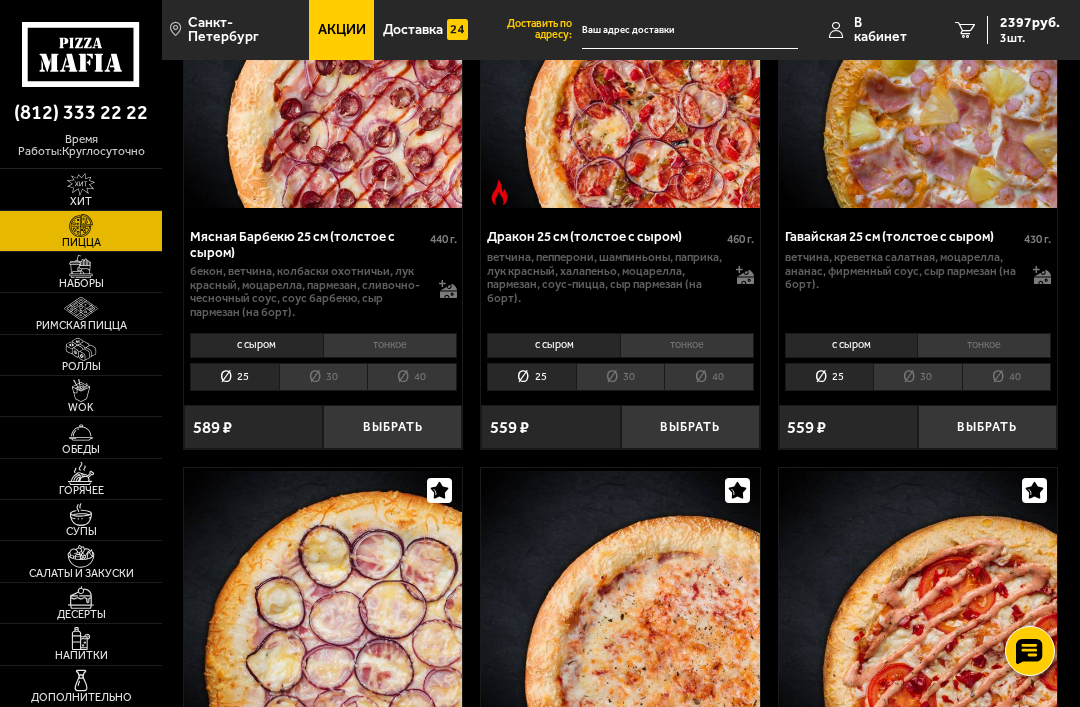click on "30" at bounding box center (323, 377) 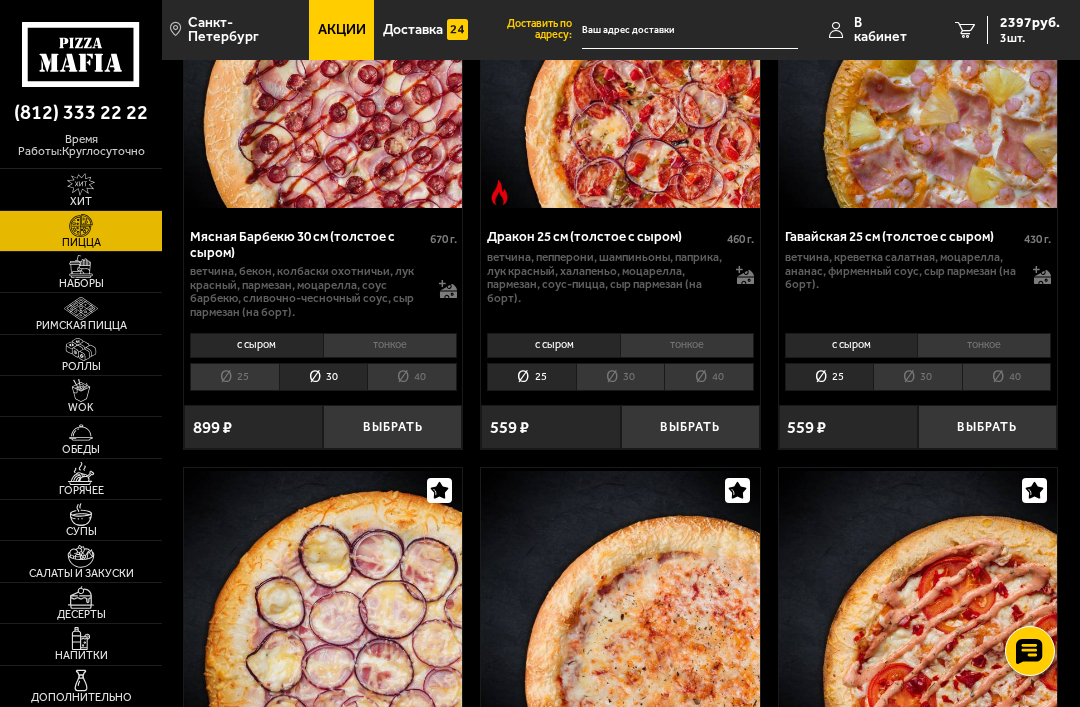 click on "Выбрать" at bounding box center [392, 427] 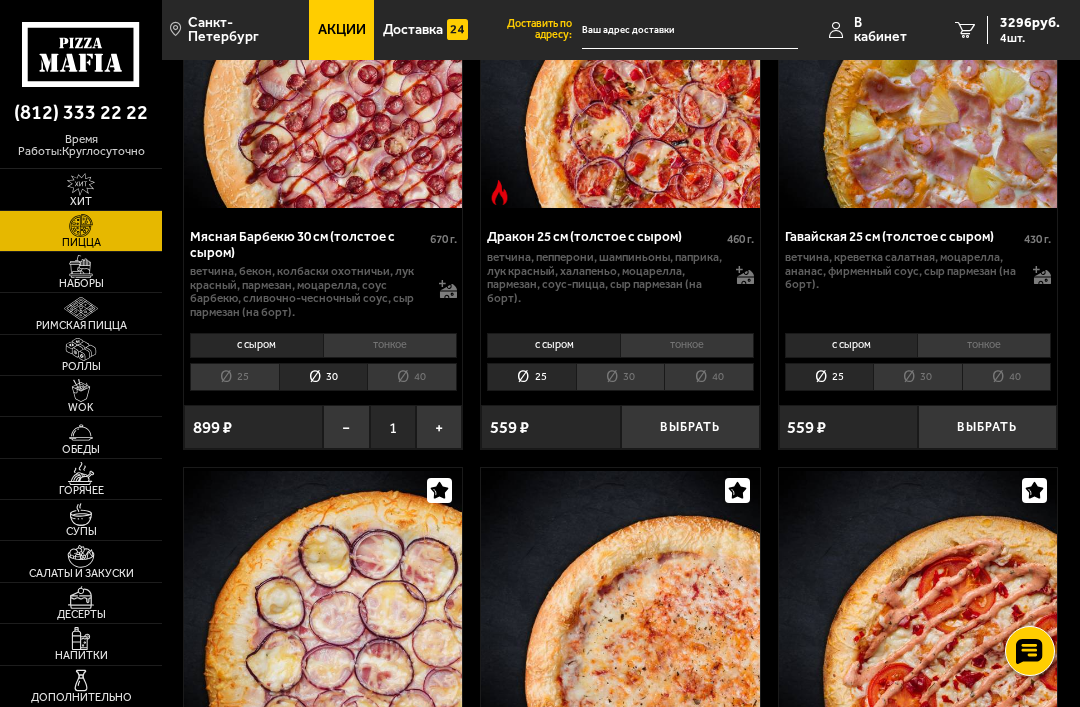 click on "3296  руб." at bounding box center (1030, 23) 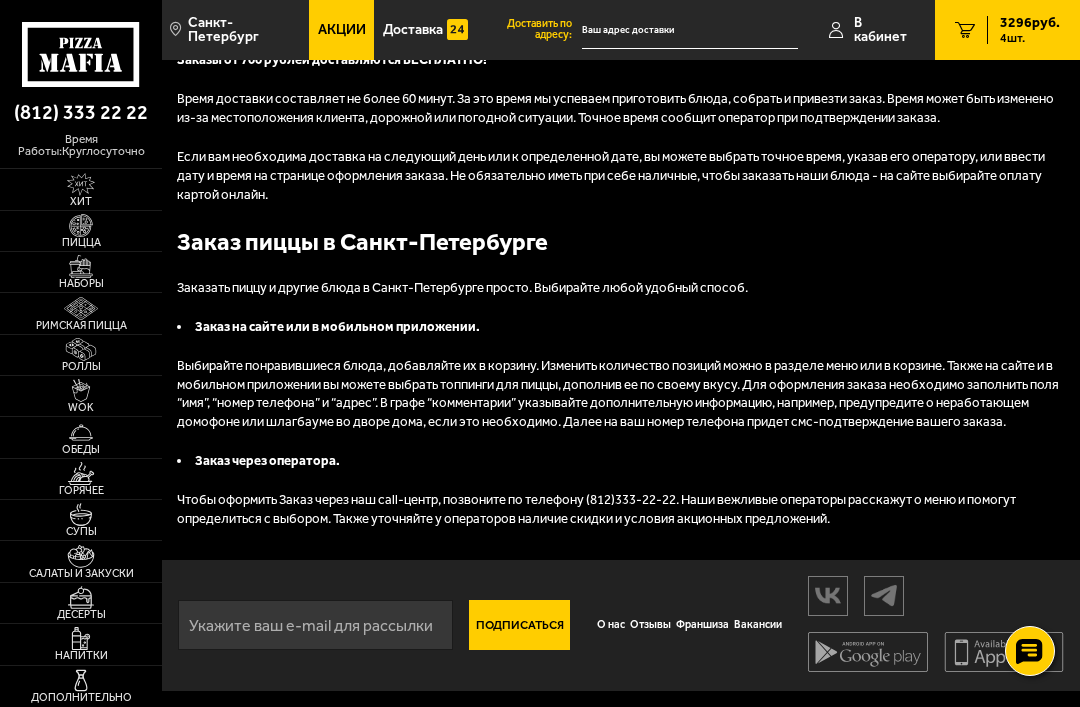 scroll, scrollTop: 0, scrollLeft: 0, axis: both 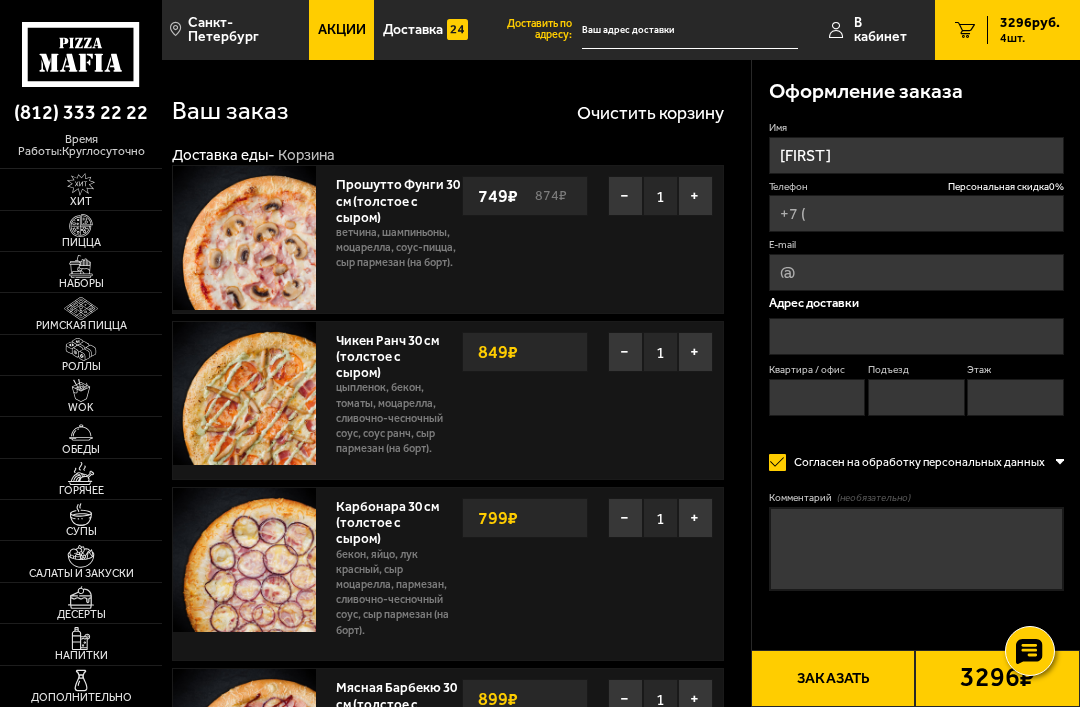 type on "[PHONE]" 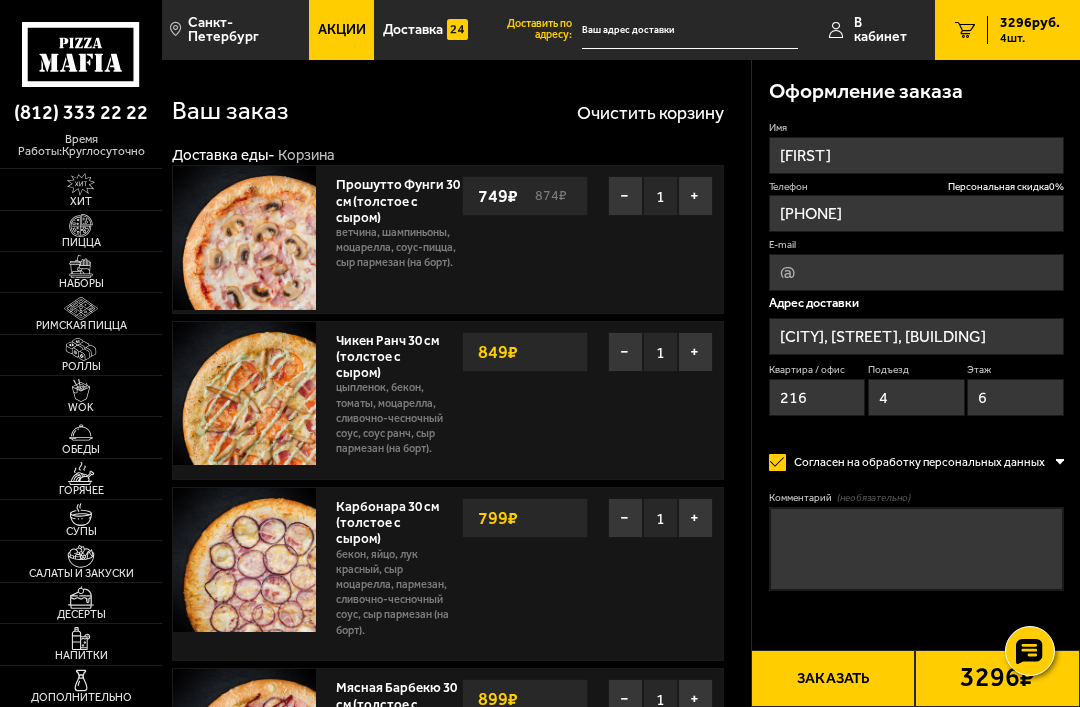 type on "[CITY], [STREET], [BUILDING]" 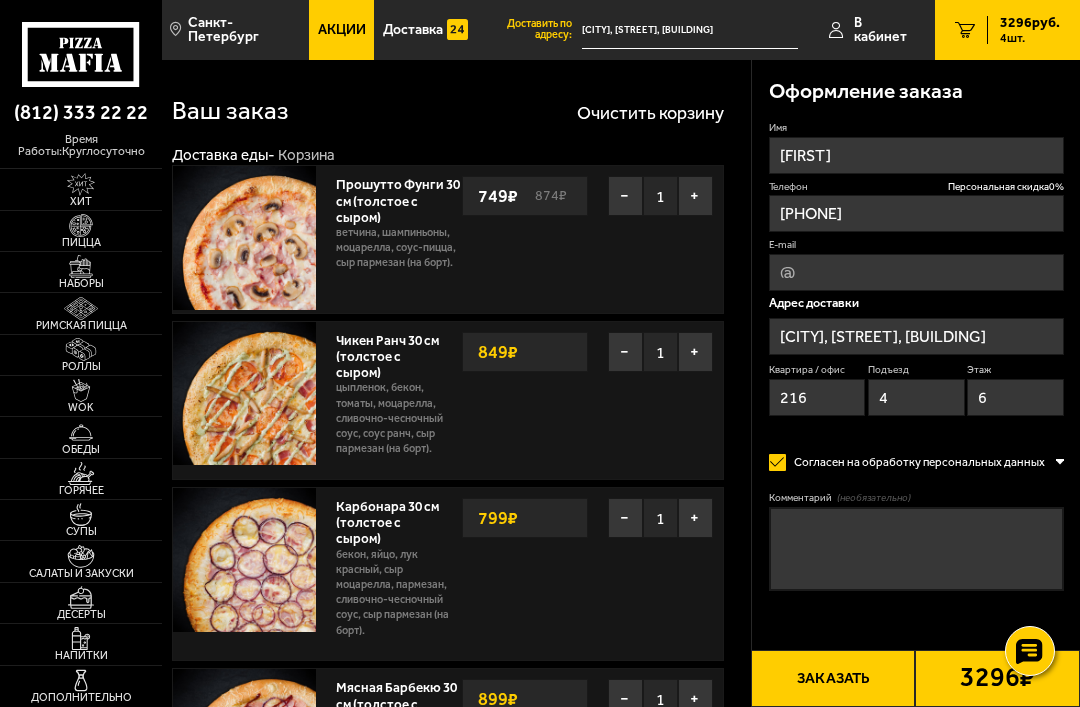 type on "[STREET], [BUILDING]" 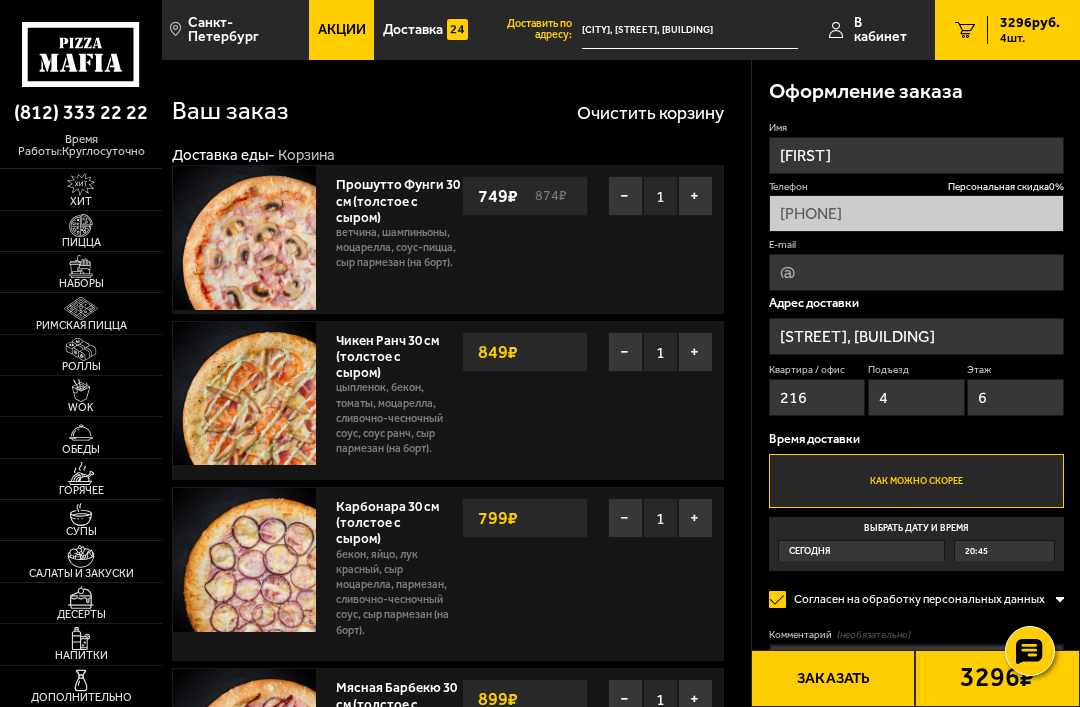 click on "Акции" at bounding box center (342, 30) 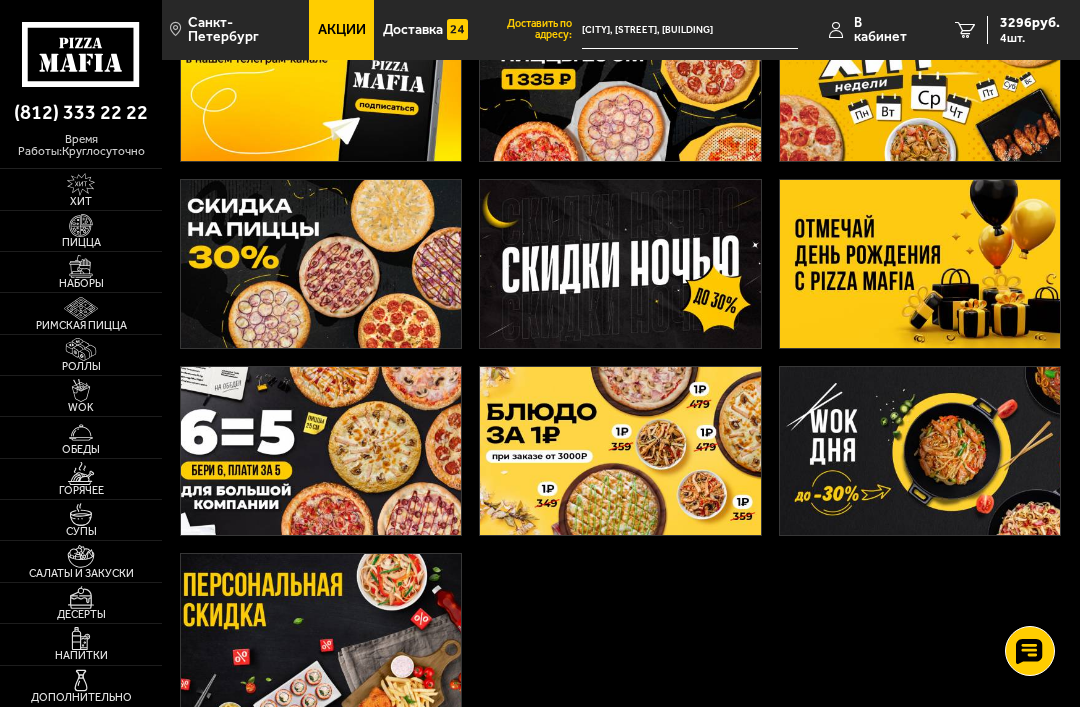 scroll, scrollTop: 157, scrollLeft: 0, axis: vertical 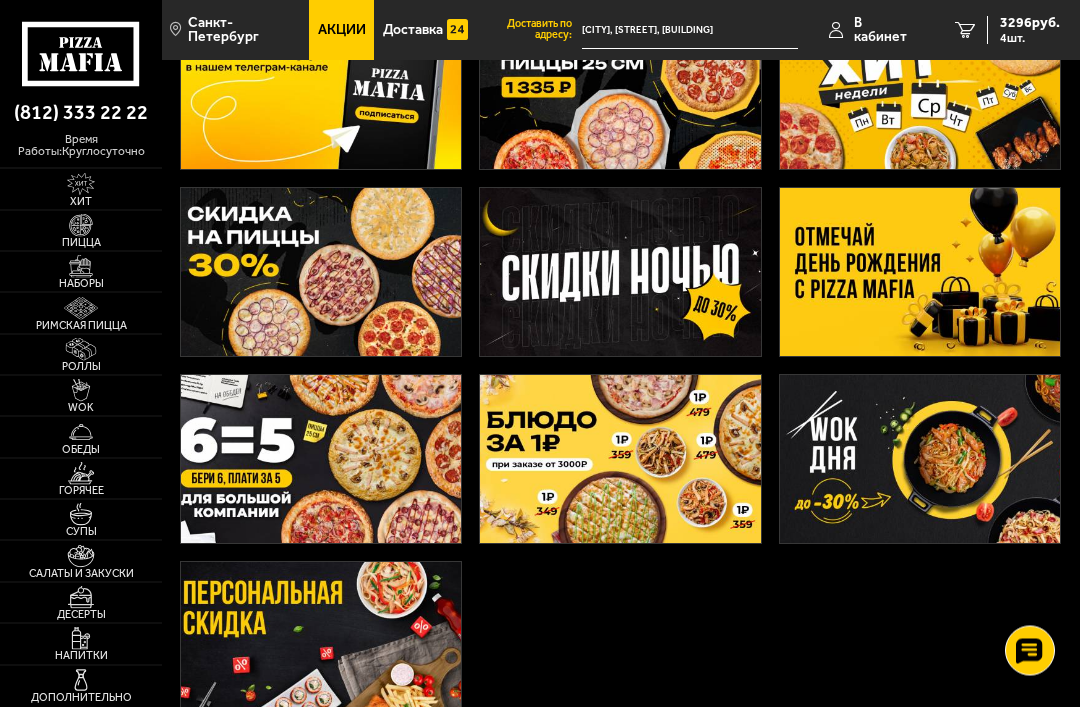 click at bounding box center [321, 273] 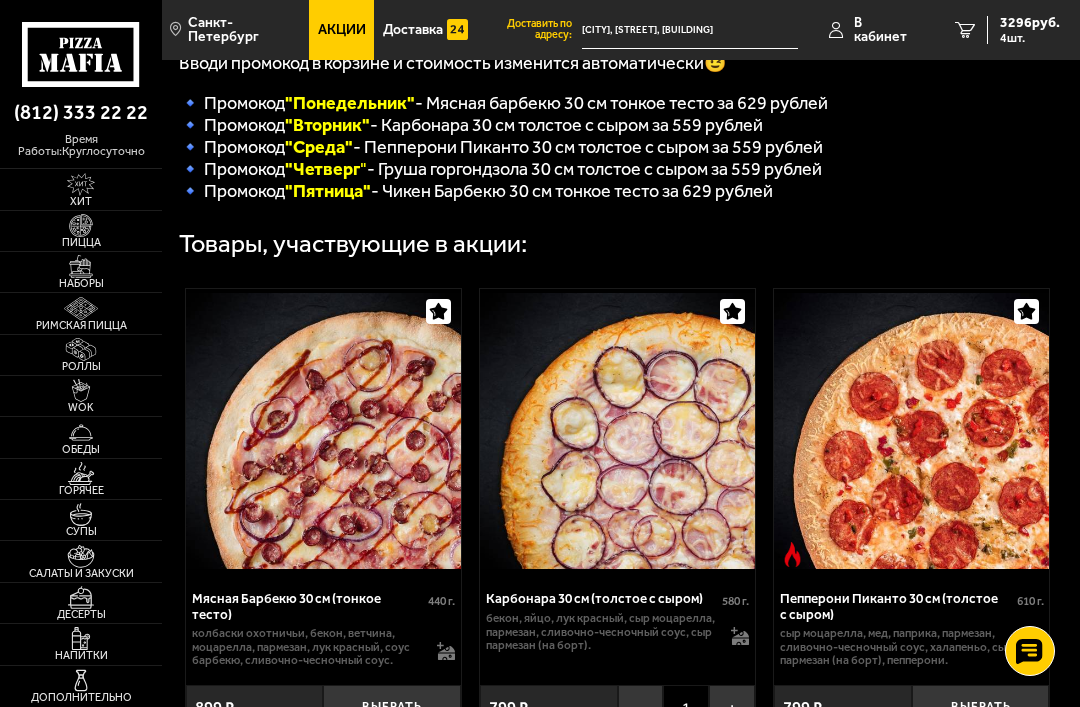 scroll, scrollTop: 423, scrollLeft: 0, axis: vertical 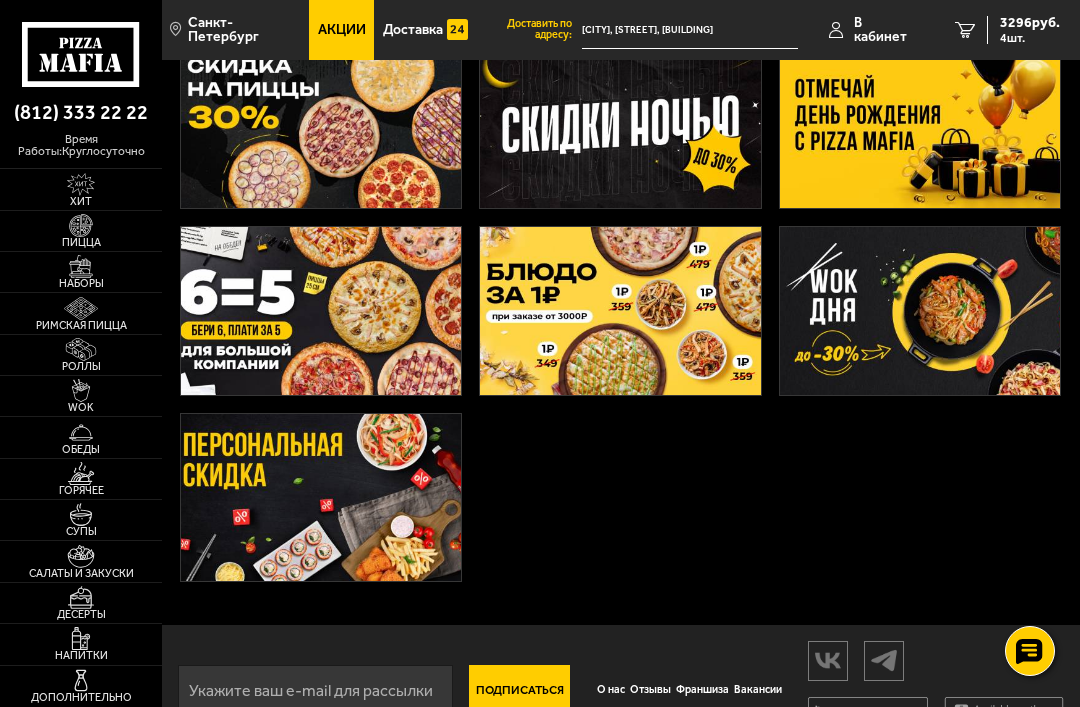 click at bounding box center (321, 498) 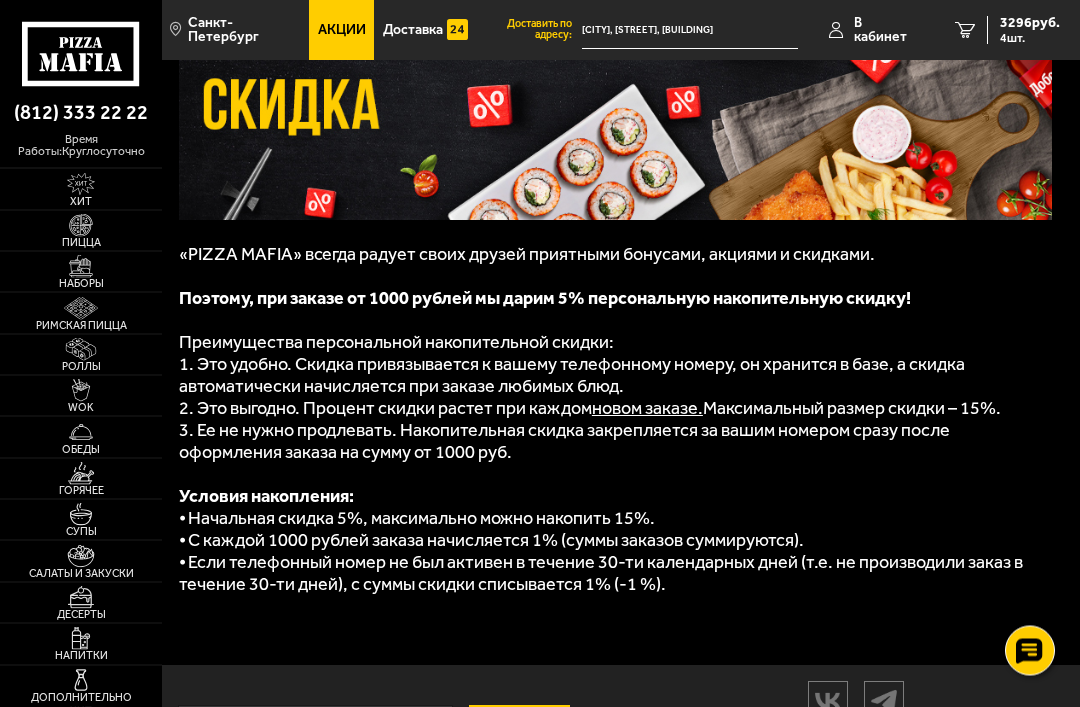 scroll, scrollTop: 235, scrollLeft: 0, axis: vertical 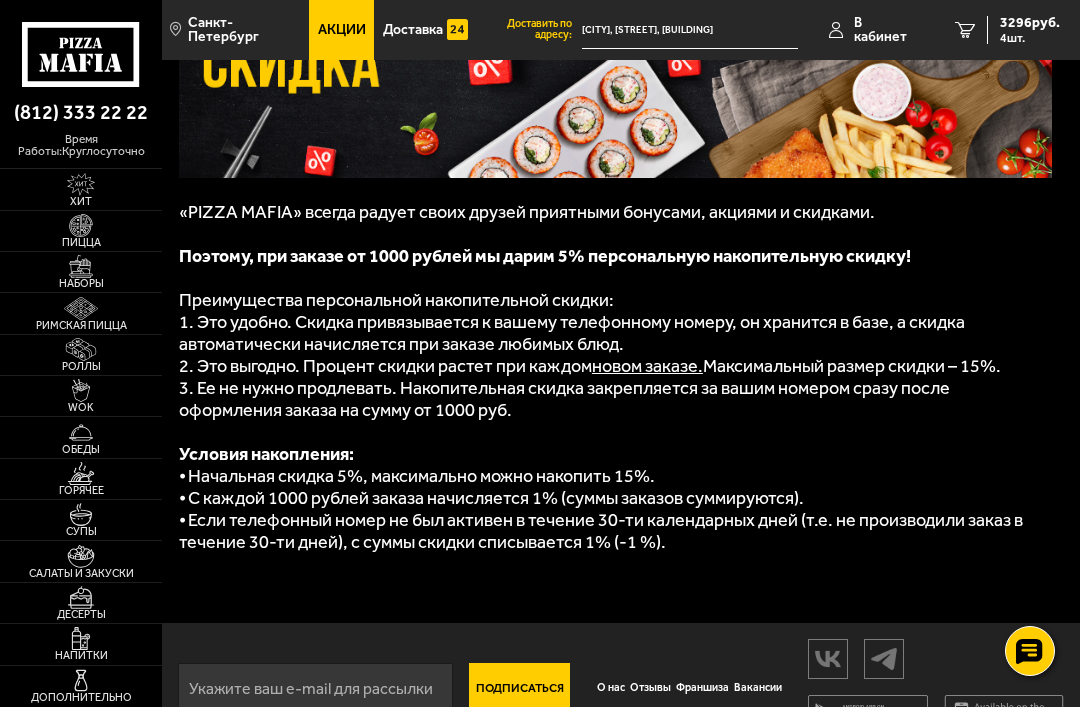 click at bounding box center [80, 349] 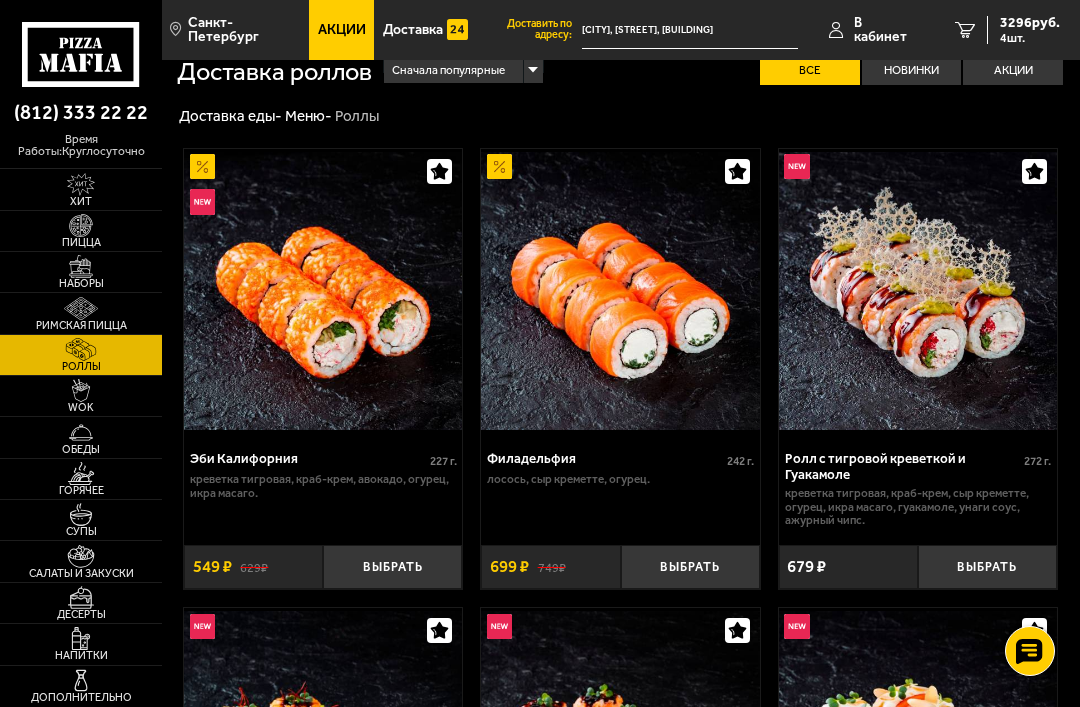 scroll, scrollTop: 0, scrollLeft: 0, axis: both 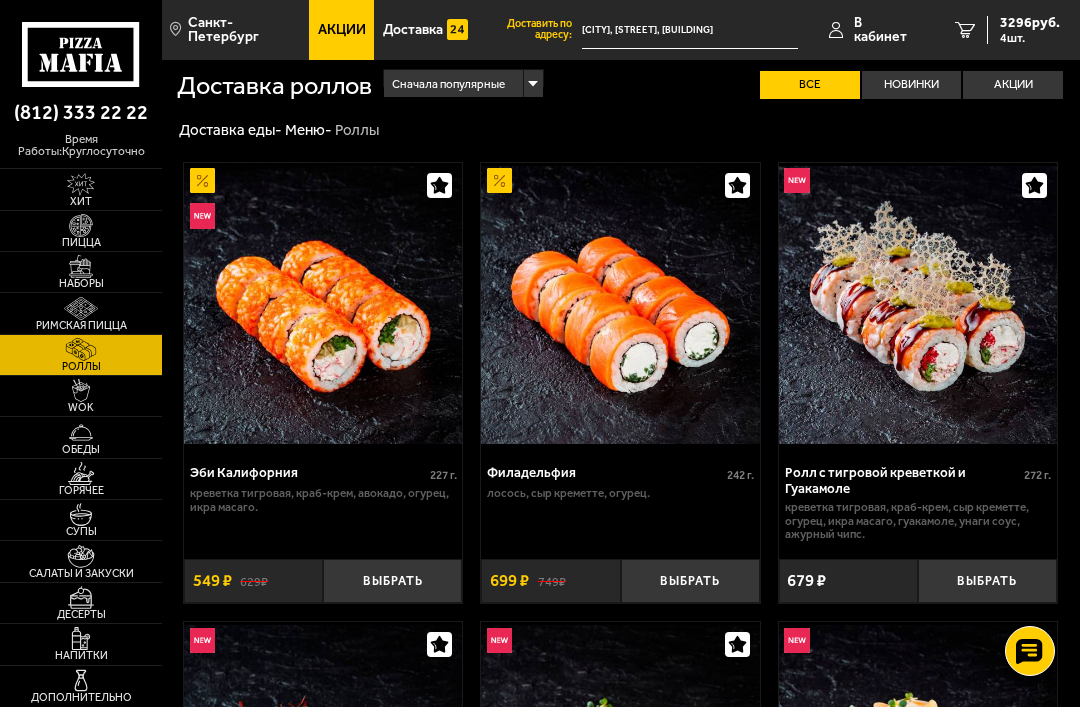 click on "3296  руб." at bounding box center [1030, 23] 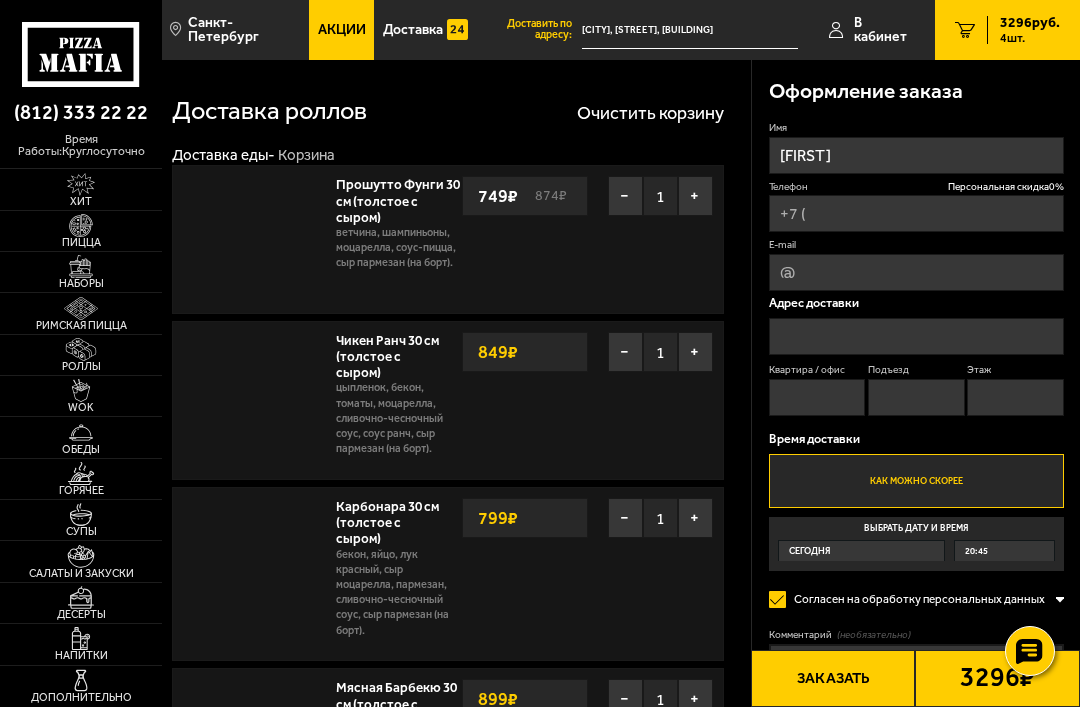 type on "[PHONE]" 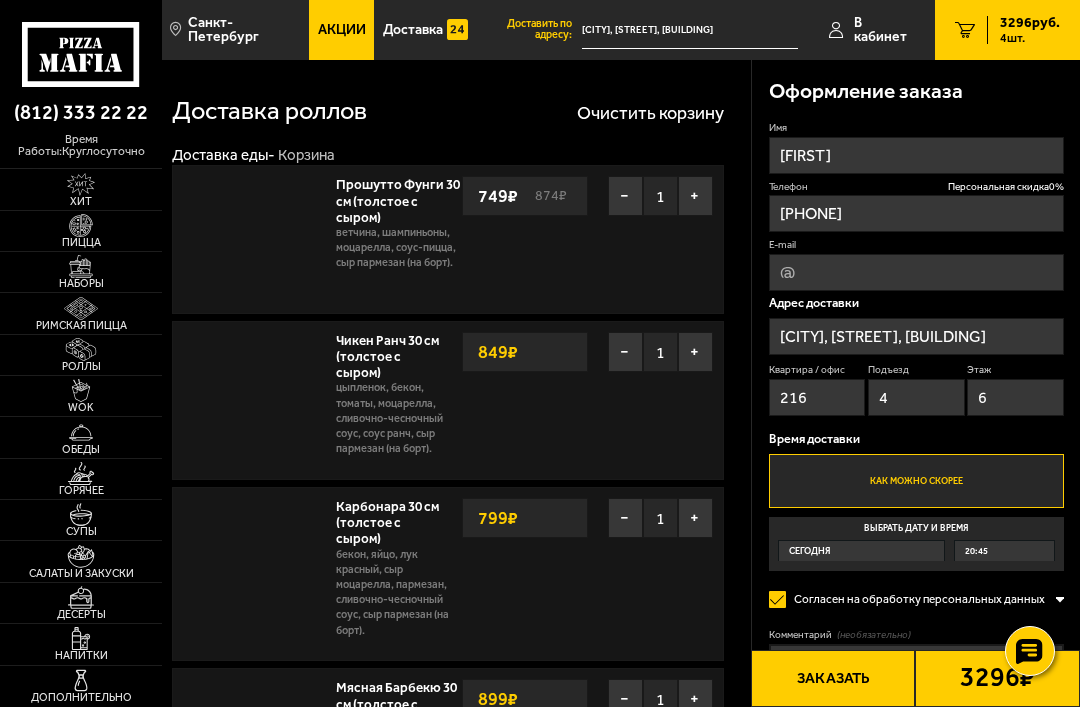 type on "[STREET], [BUILDING]" 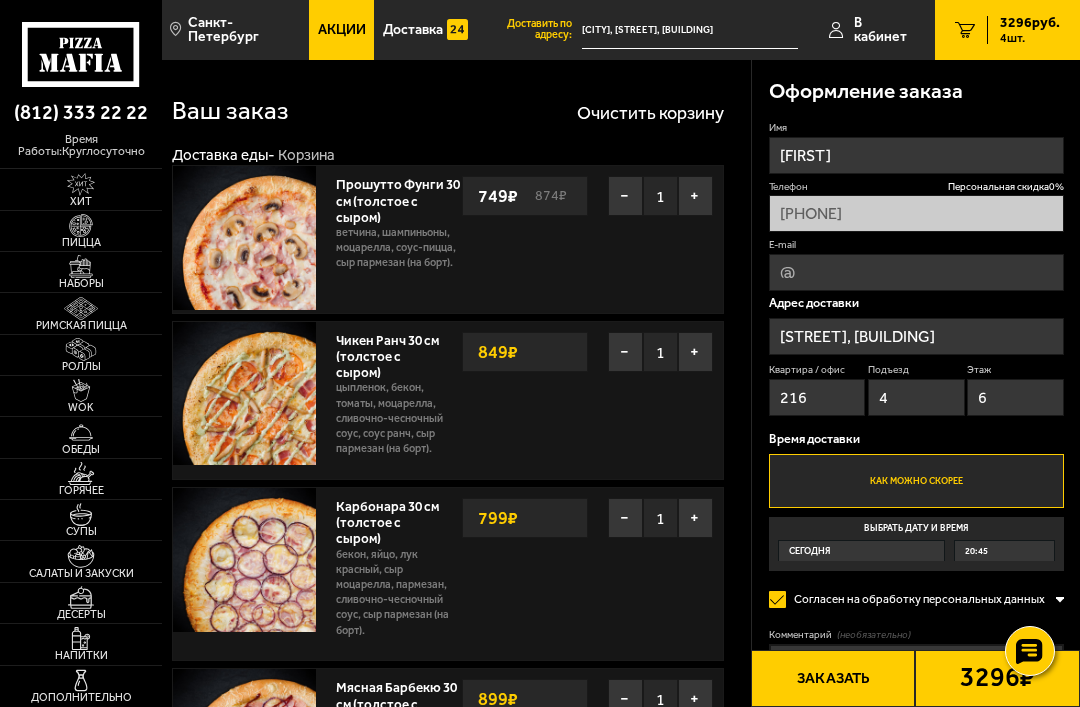click on "E-mail" at bounding box center [916, 272] 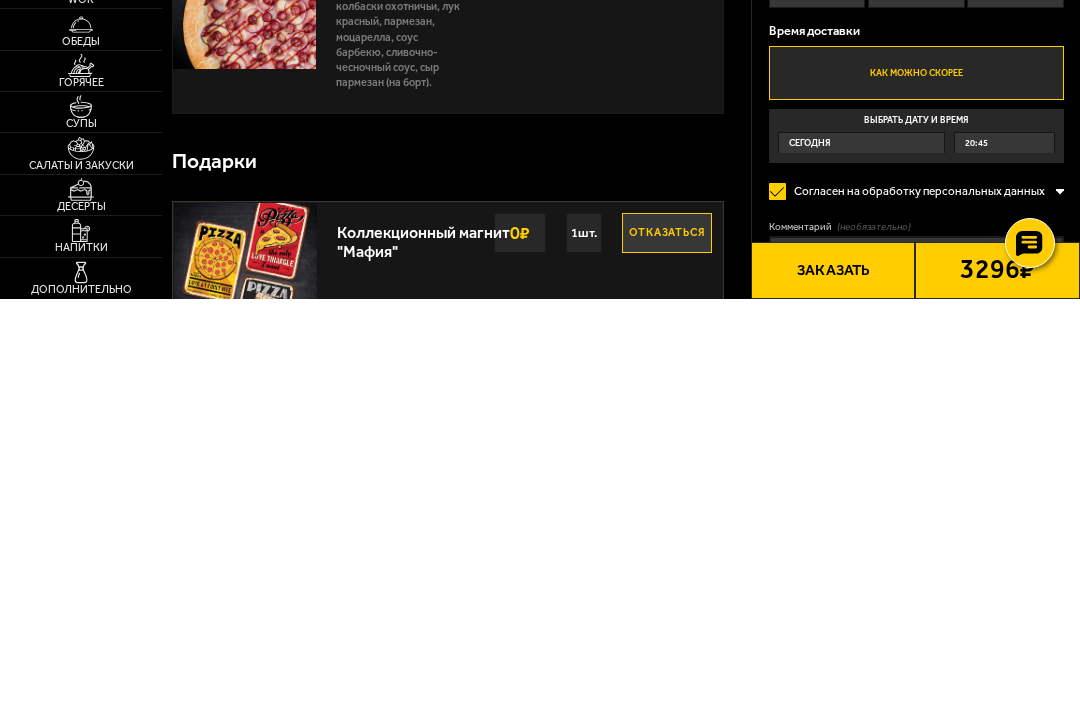 scroll, scrollTop: 353, scrollLeft: 0, axis: vertical 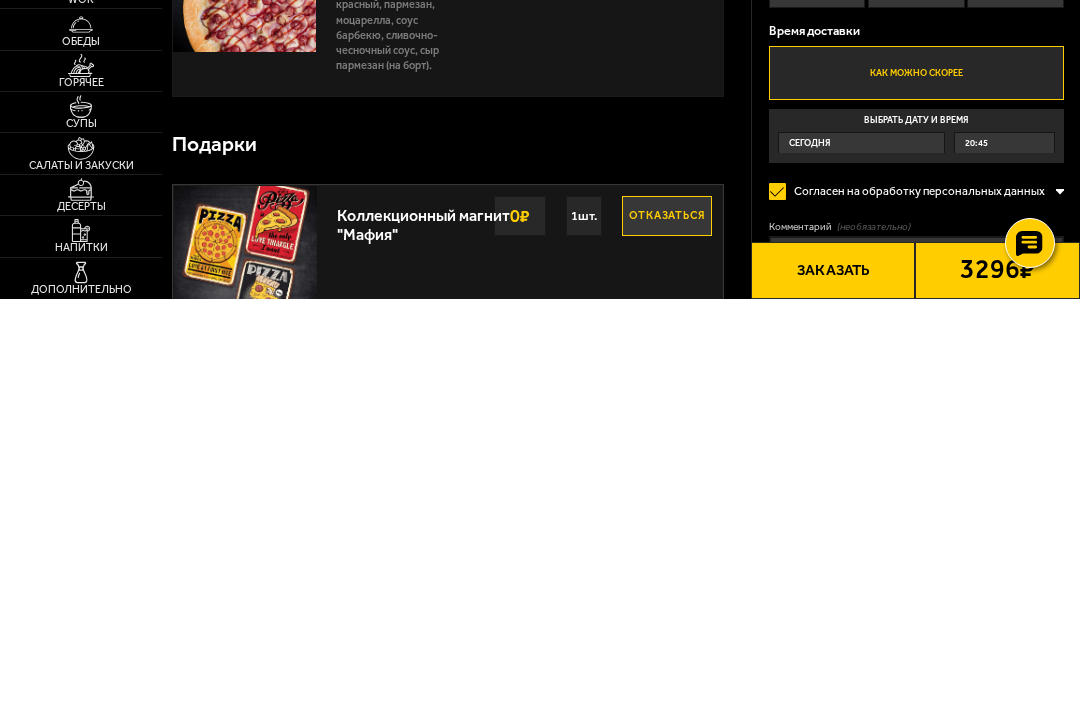 type on "[FIRST].[LAST]@[DOMAIN]" 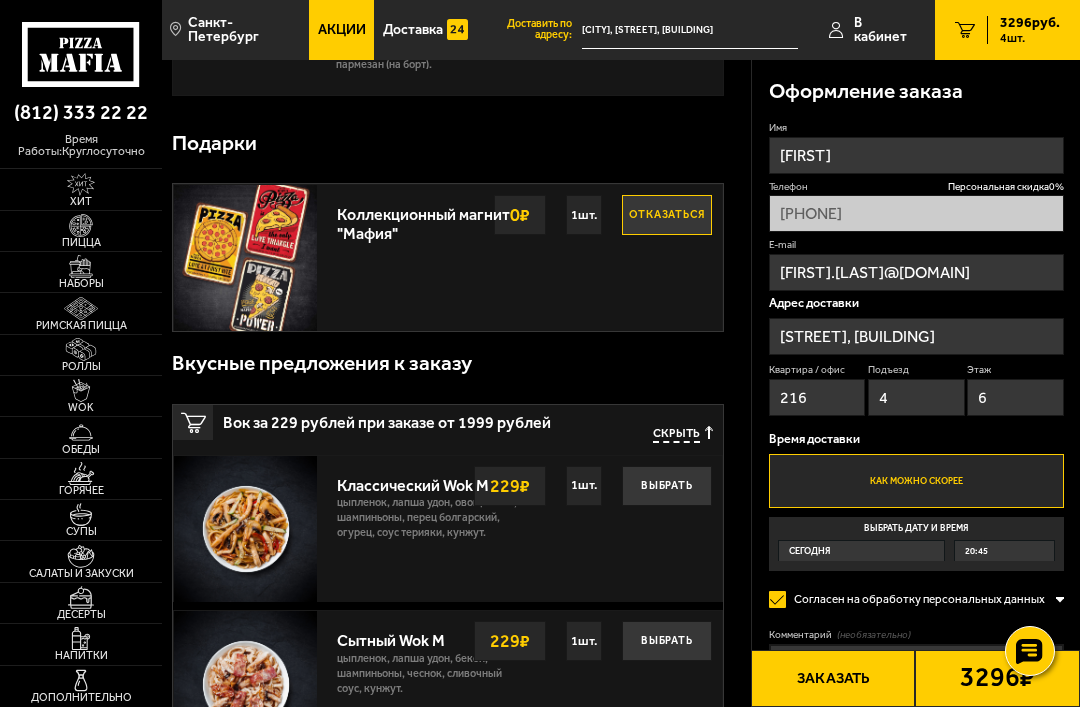 click on "Отказаться" at bounding box center (667, 215) 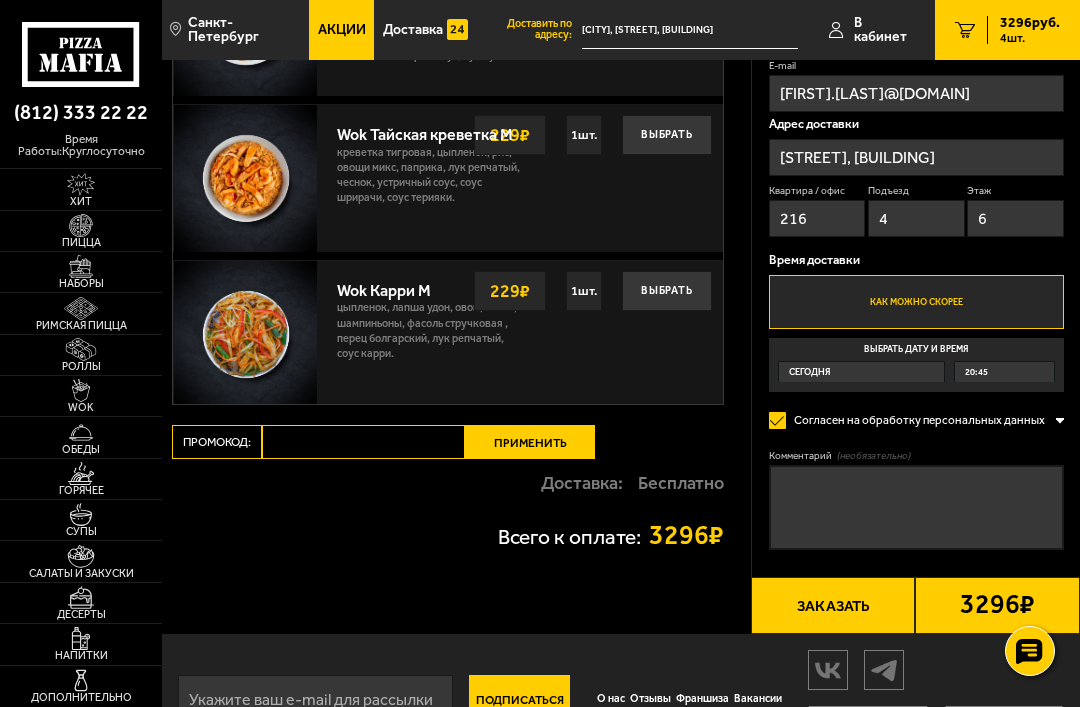 scroll, scrollTop: 1752, scrollLeft: 0, axis: vertical 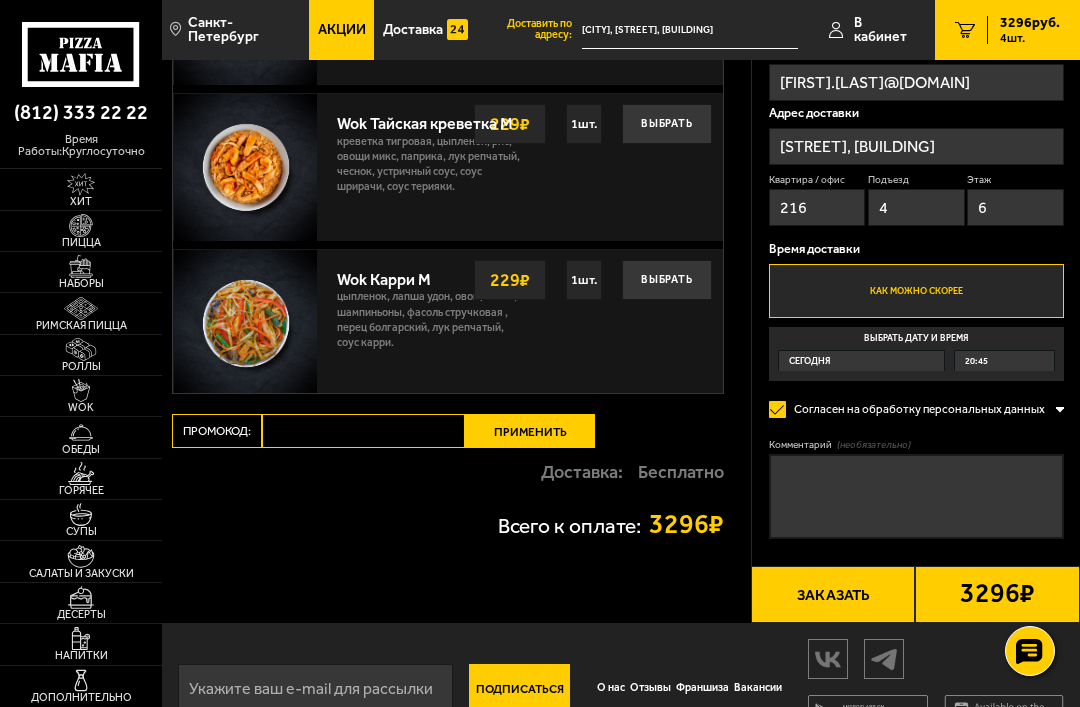 click on "Заказать" at bounding box center [833, 594] 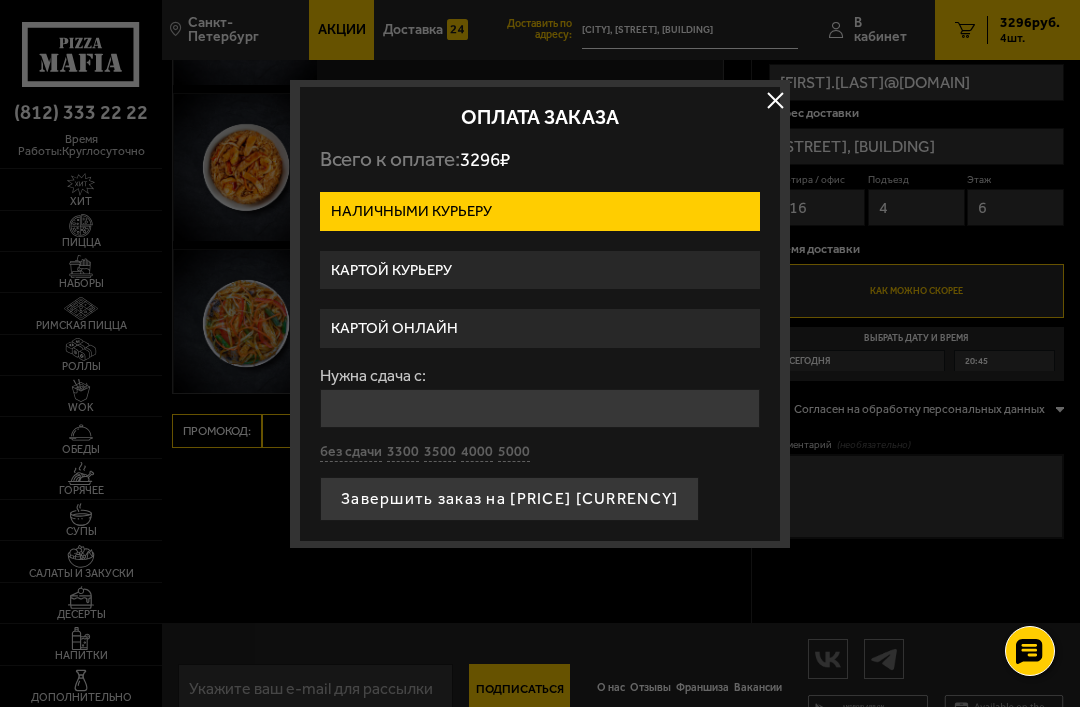 click on "Картой курьеру" at bounding box center (540, 270) 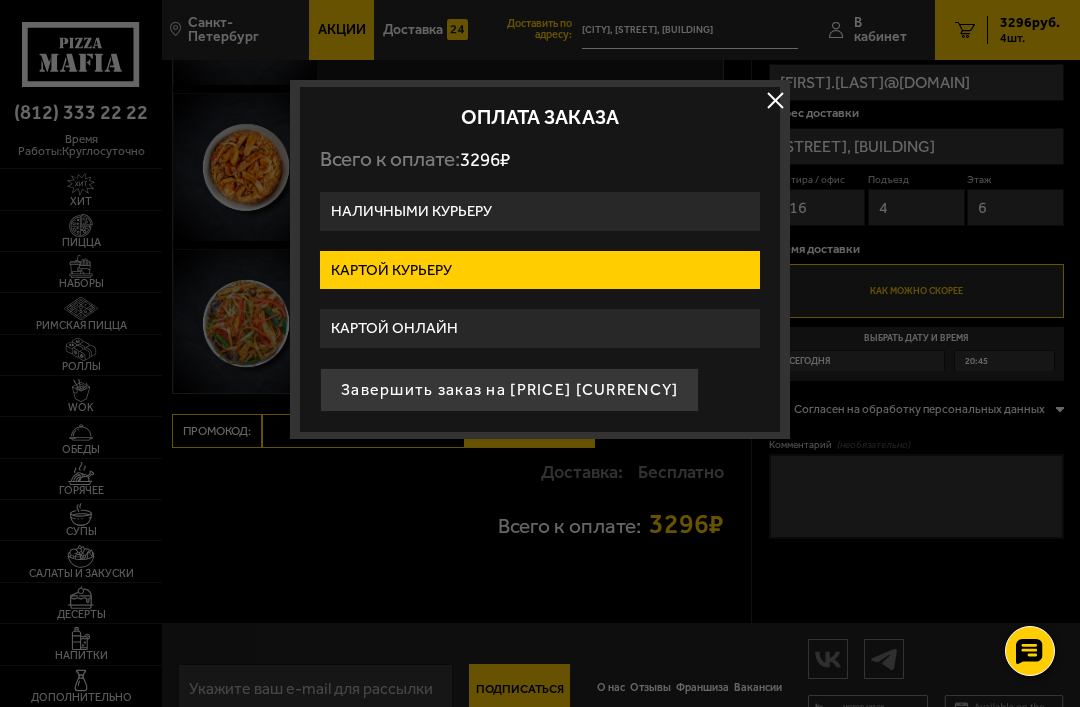 click on "Завершить заказ на [PRICE] [CURRENCY]" at bounding box center [509, 390] 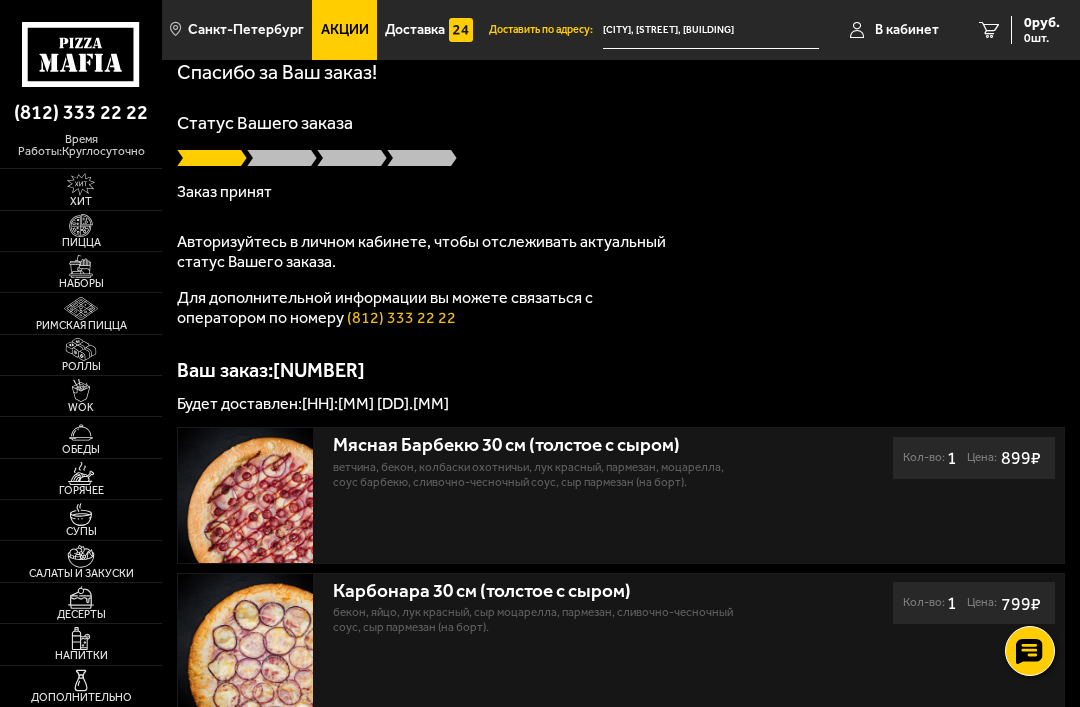 scroll, scrollTop: 0, scrollLeft: 0, axis: both 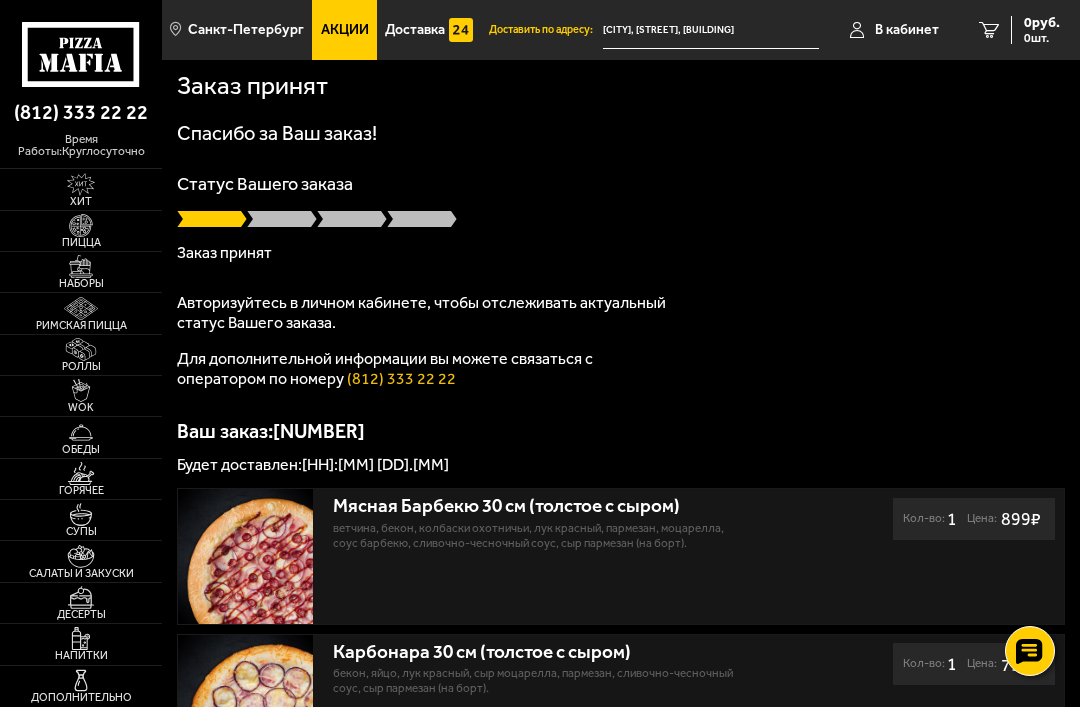 click on "В кабинет" at bounding box center (907, 30) 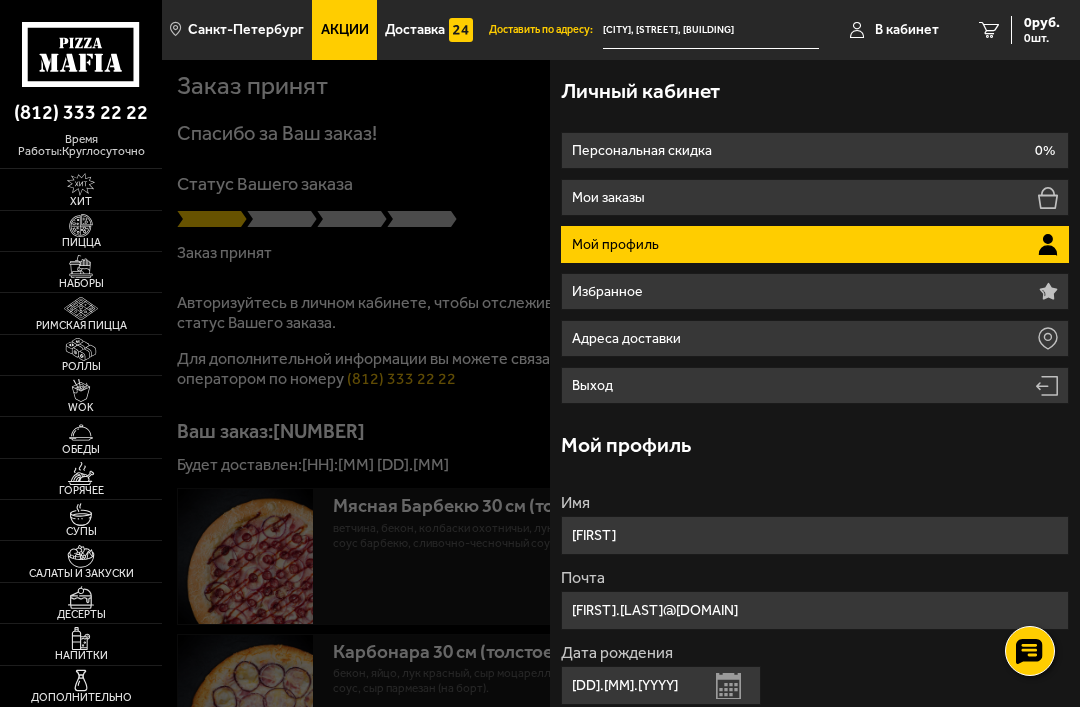 click on "Мои заказы" at bounding box center (815, 197) 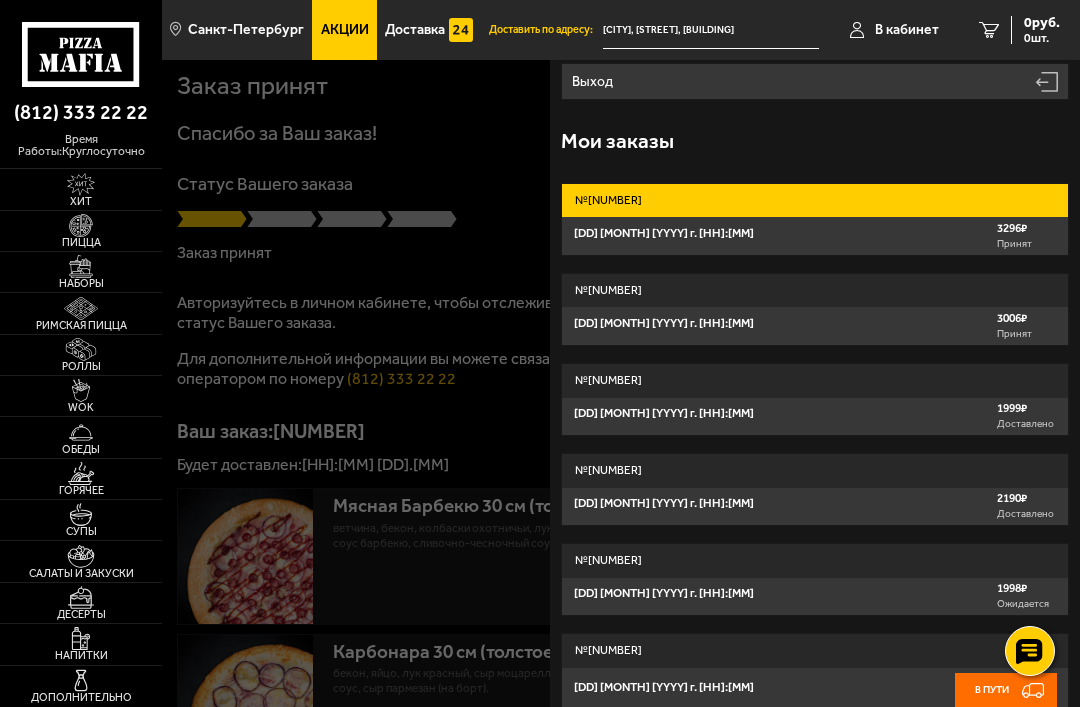scroll, scrollTop: 306, scrollLeft: 0, axis: vertical 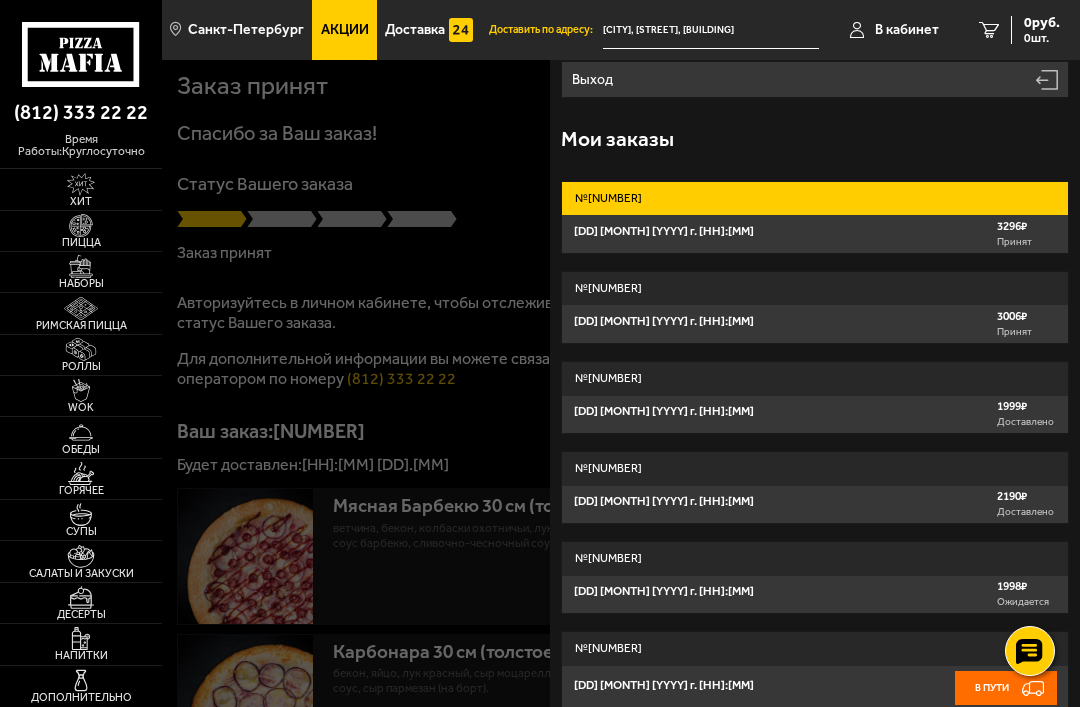click at bounding box center [702, 413] 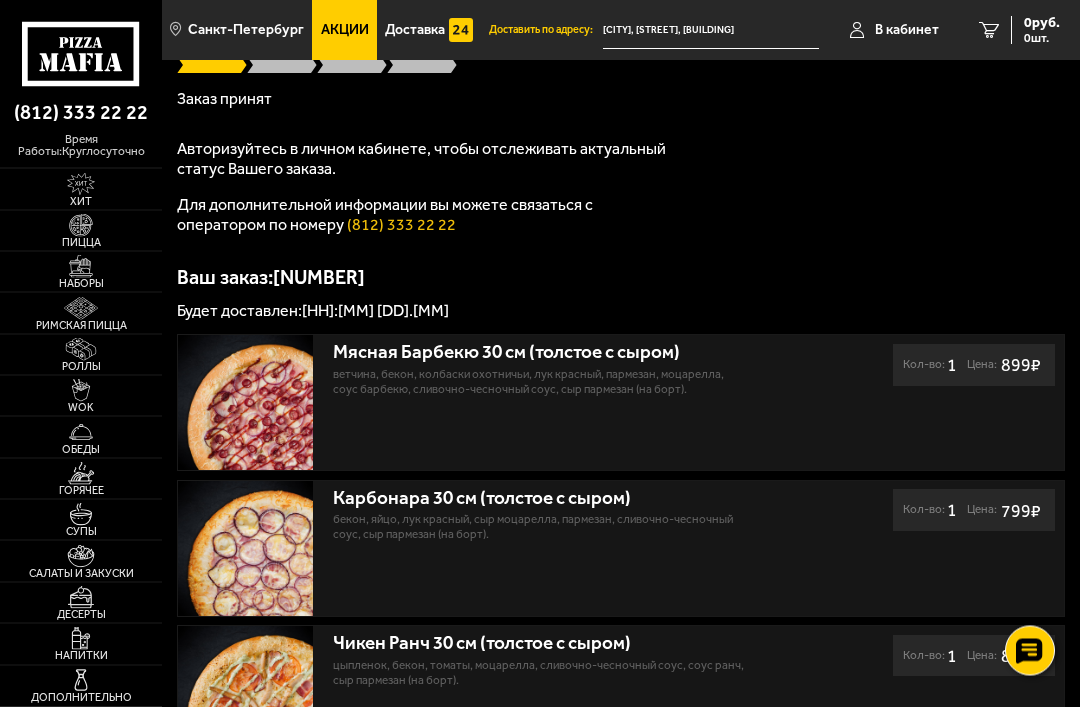 scroll, scrollTop: 0, scrollLeft: 0, axis: both 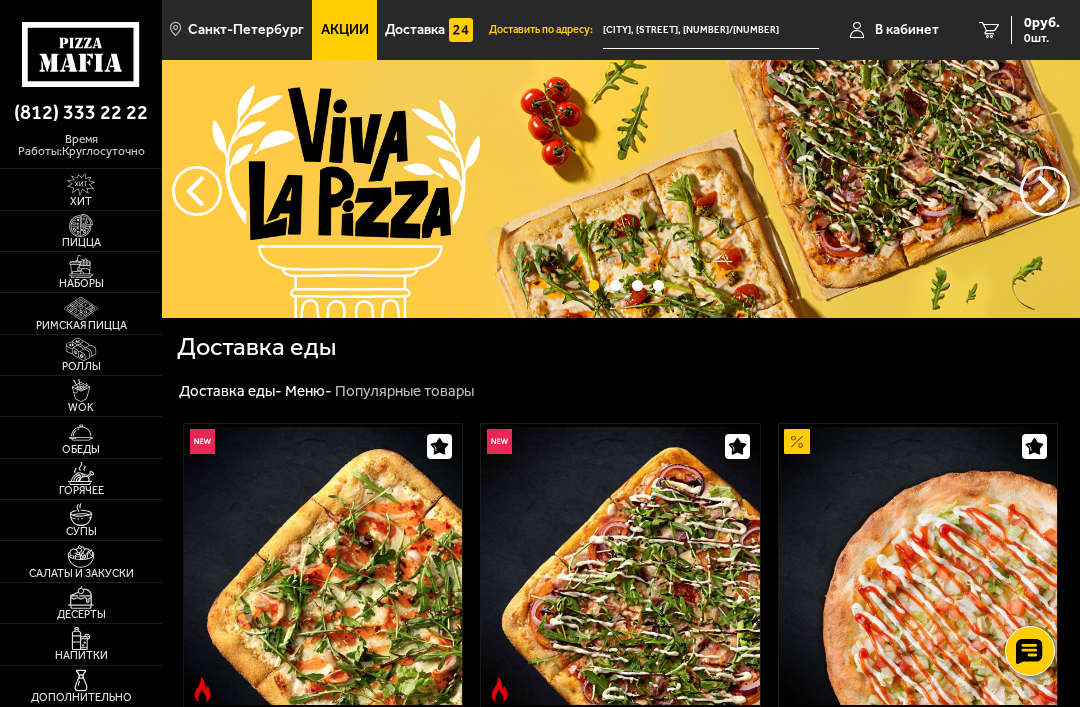 click on "В кабинет" at bounding box center [907, 30] 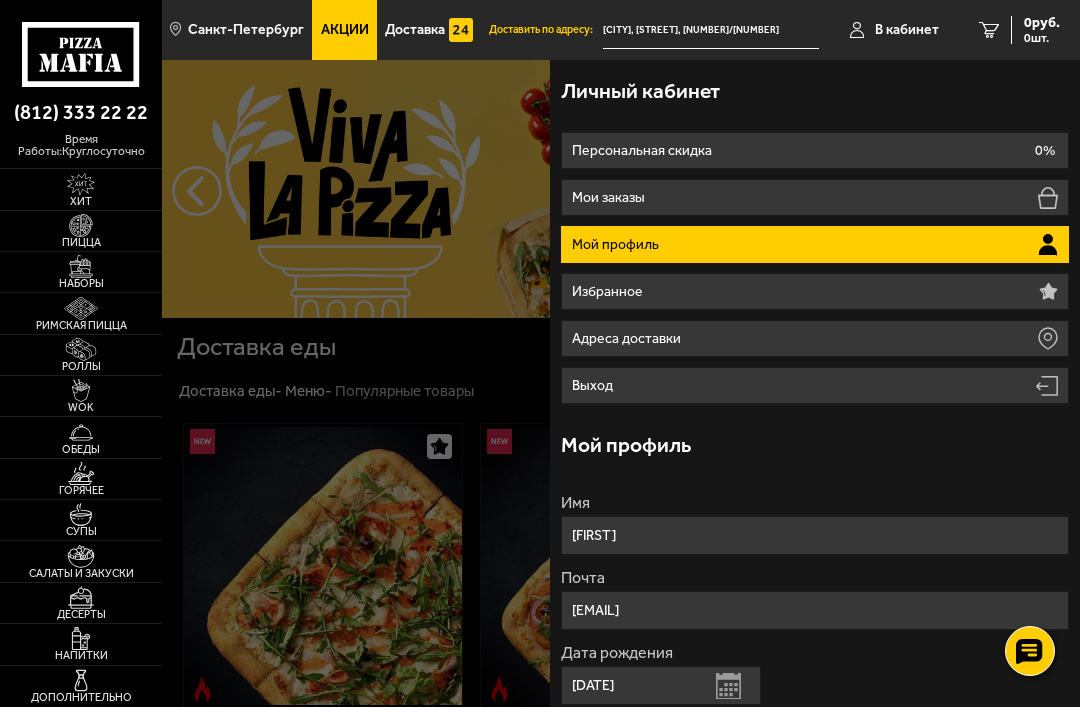click on "Мои заказы" at bounding box center (815, 197) 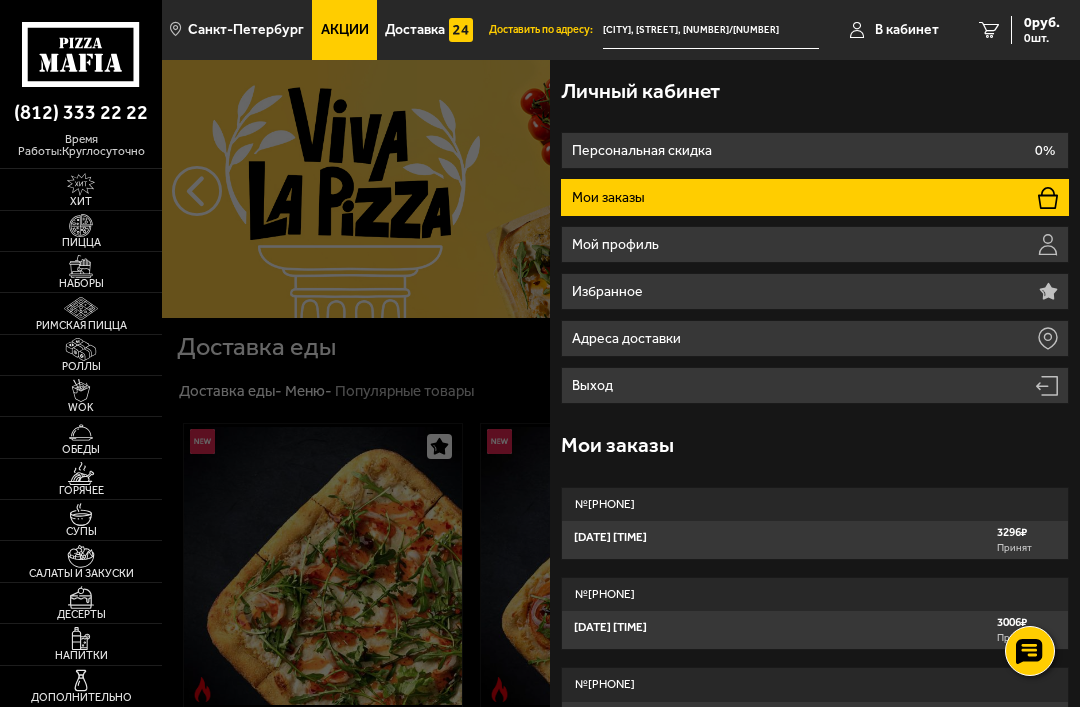 click on "Мои заказы" at bounding box center (815, 197) 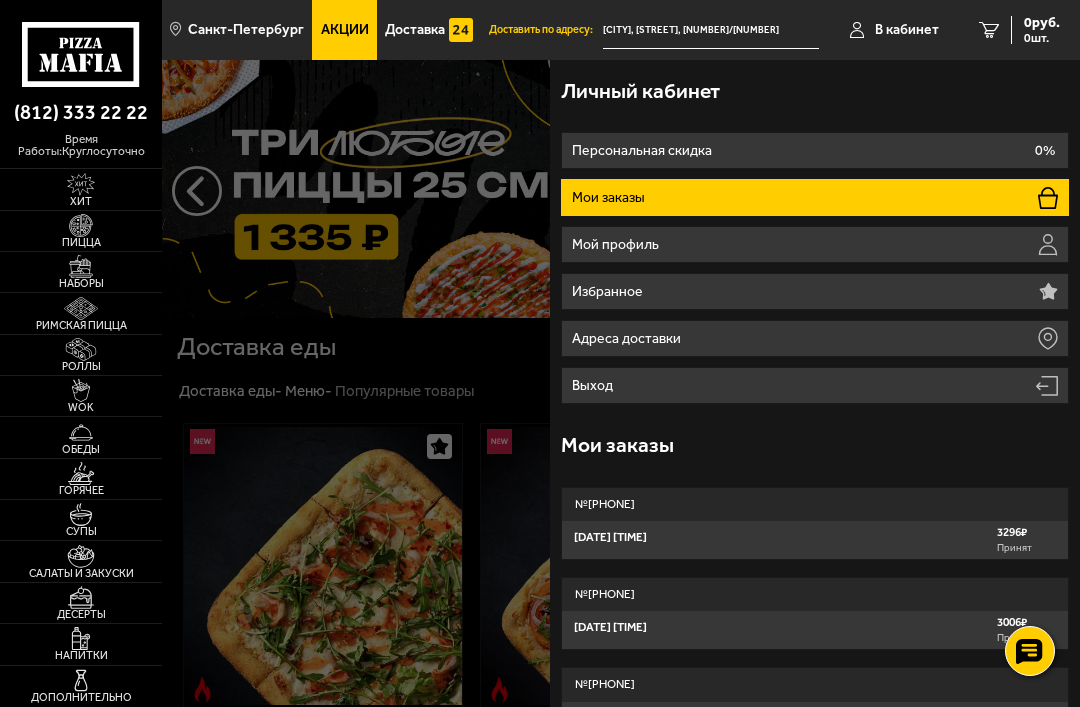 click on "Мои заказы" at bounding box center (610, 198) 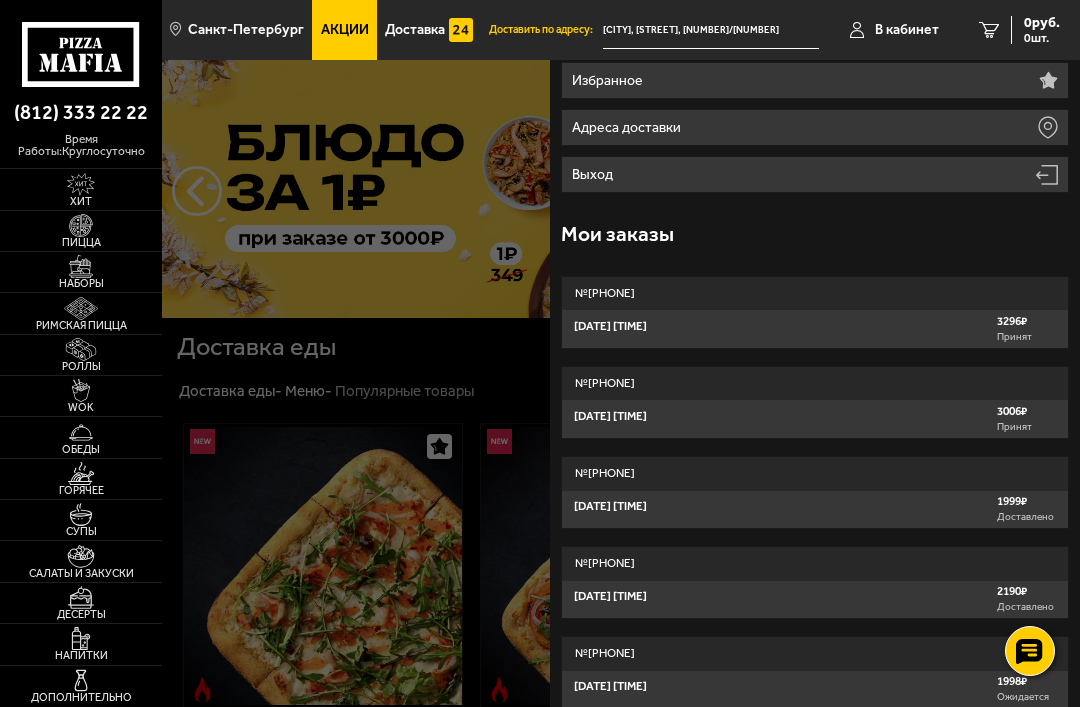 scroll, scrollTop: 219, scrollLeft: 0, axis: vertical 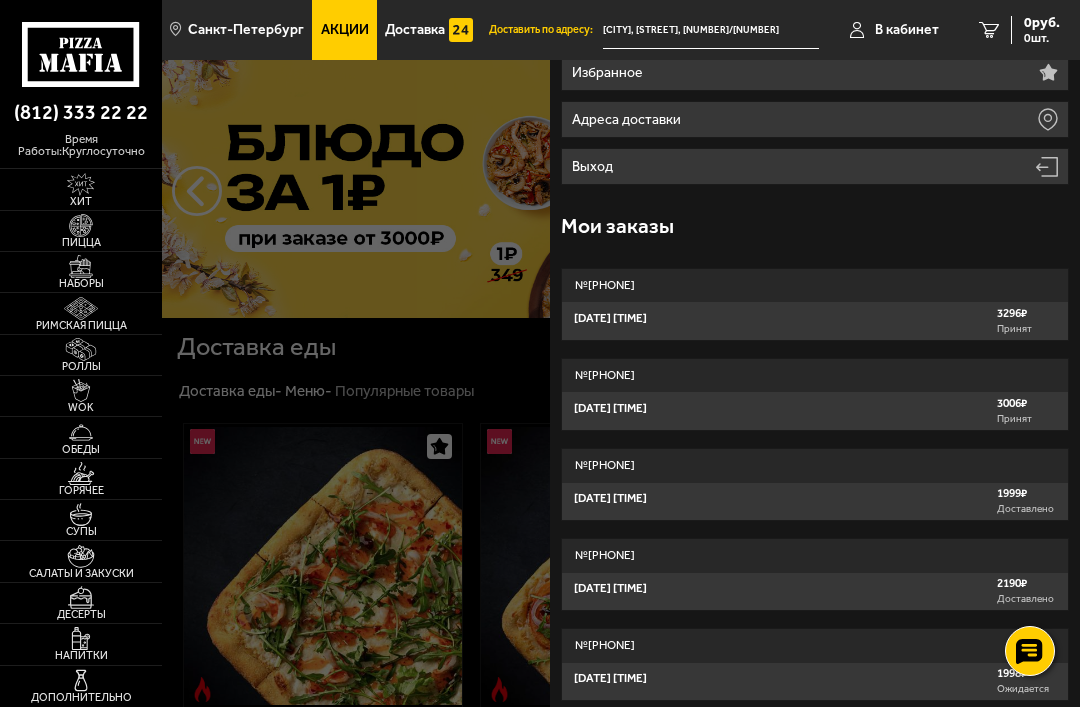 click on "7 августа 2025 г. 18:36 3296  ₽ Принят" at bounding box center (815, 320) 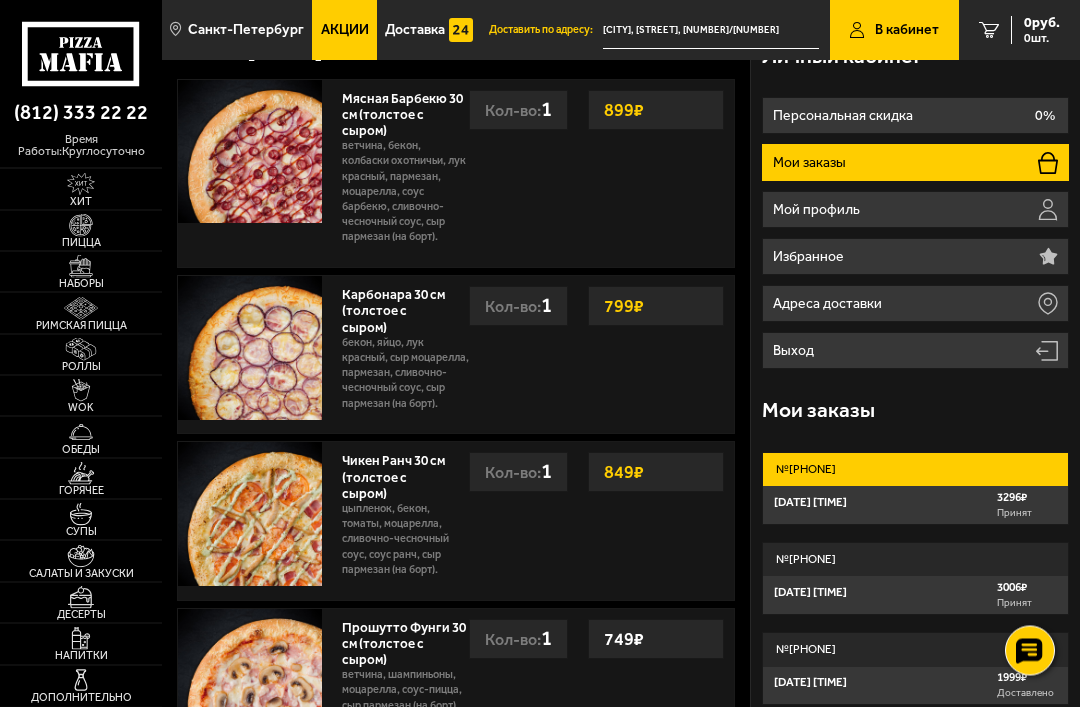 scroll, scrollTop: 0, scrollLeft: 0, axis: both 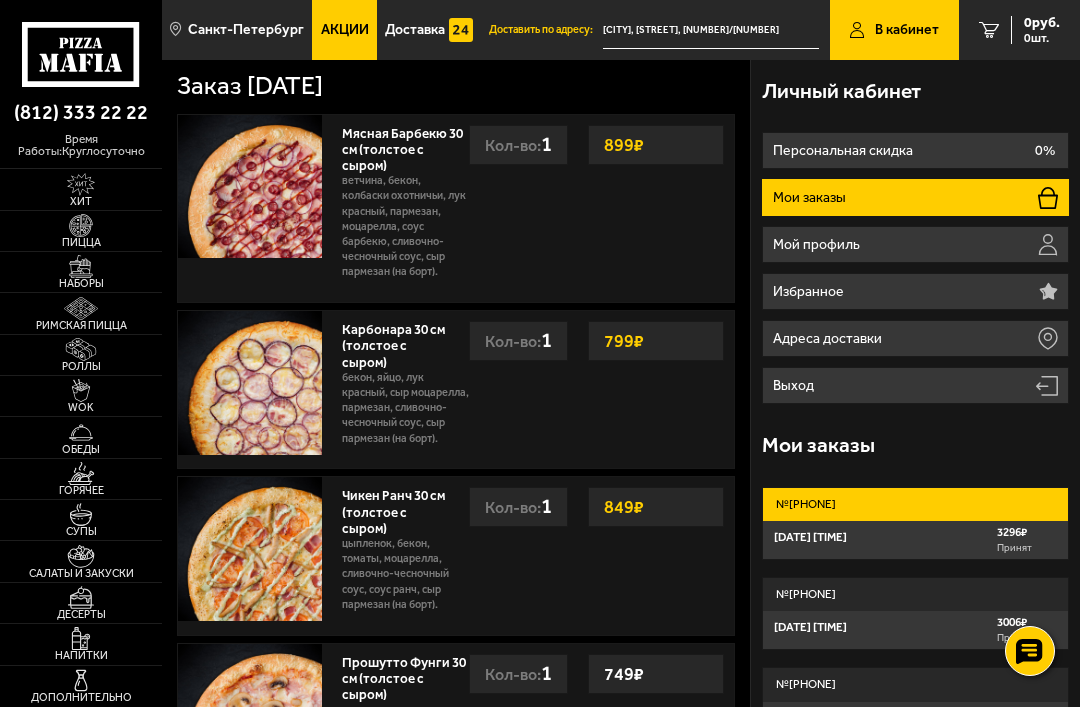 click on "Мой профиль" at bounding box center [915, 244] 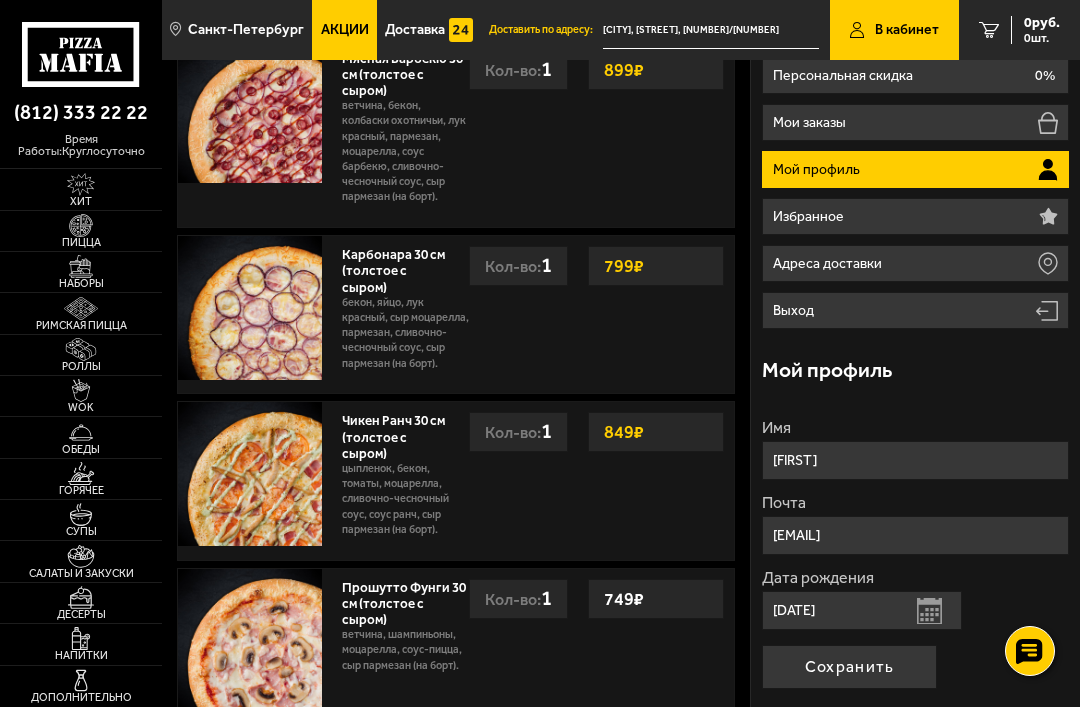 scroll, scrollTop: 0, scrollLeft: 0, axis: both 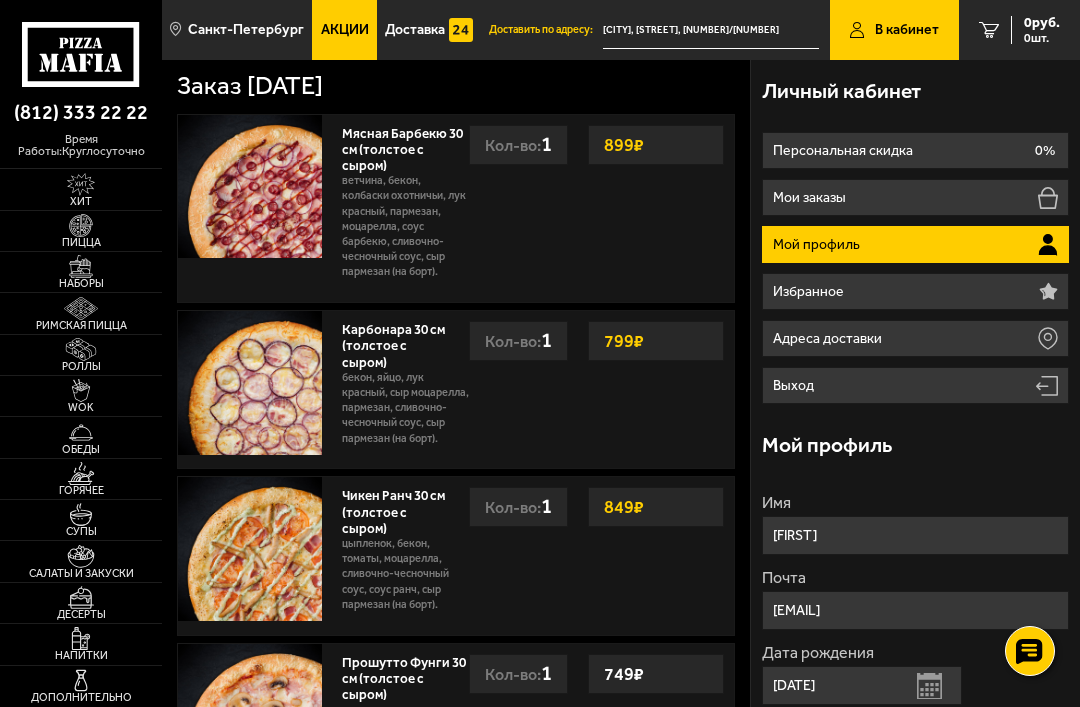 click on "Мои заказы" at bounding box center [915, 197] 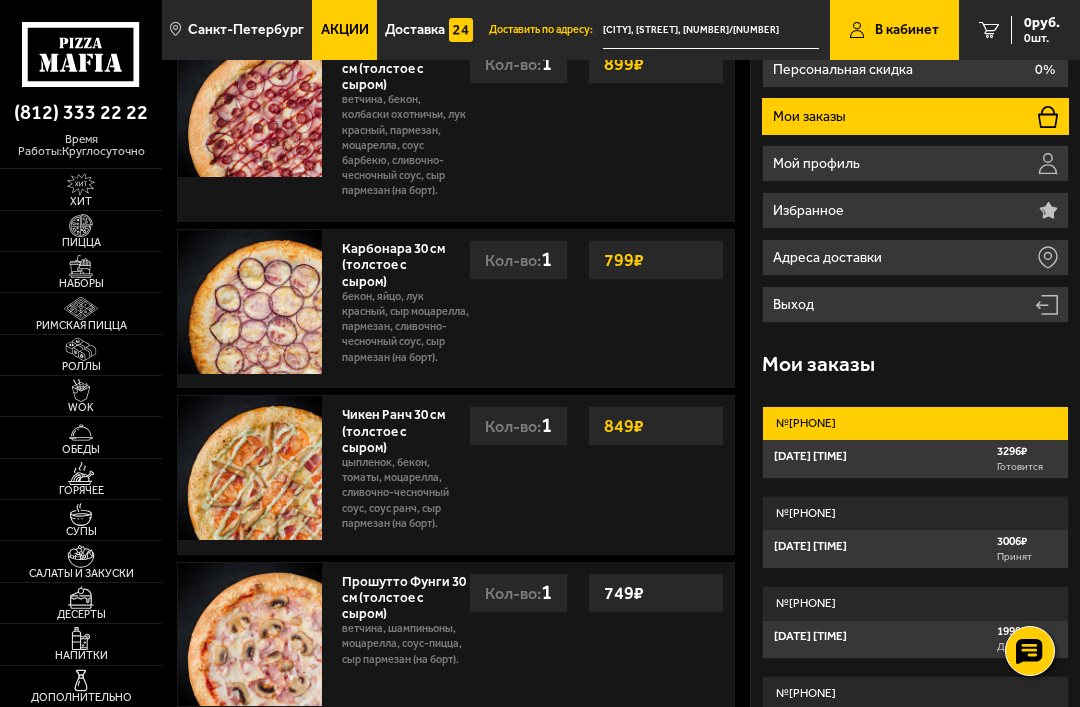 scroll, scrollTop: 0, scrollLeft: 0, axis: both 